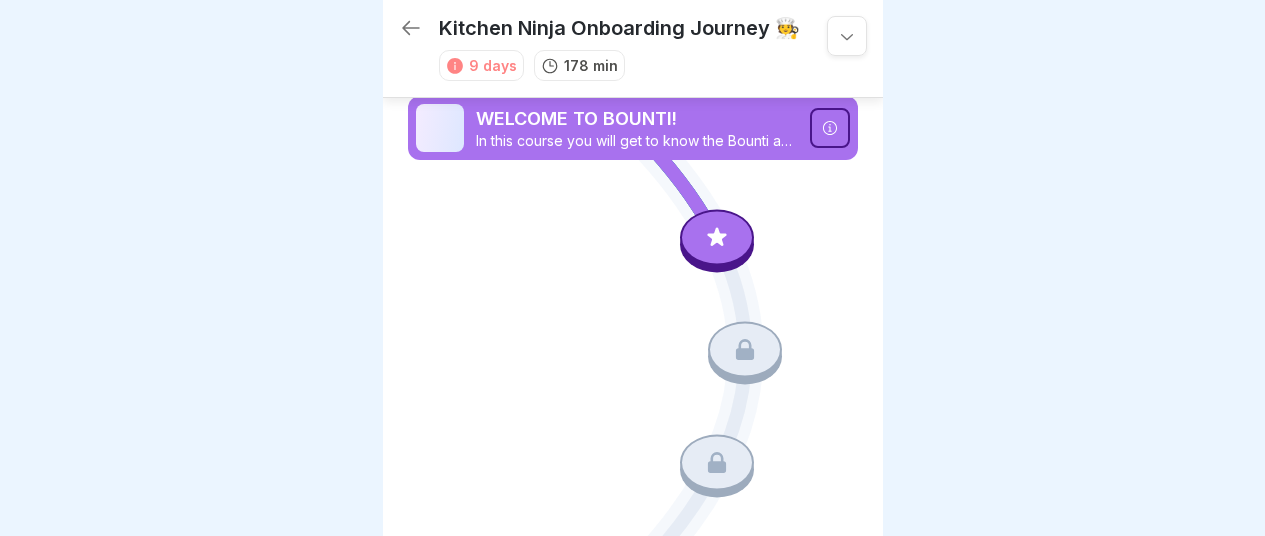 scroll, scrollTop: 0, scrollLeft: 0, axis: both 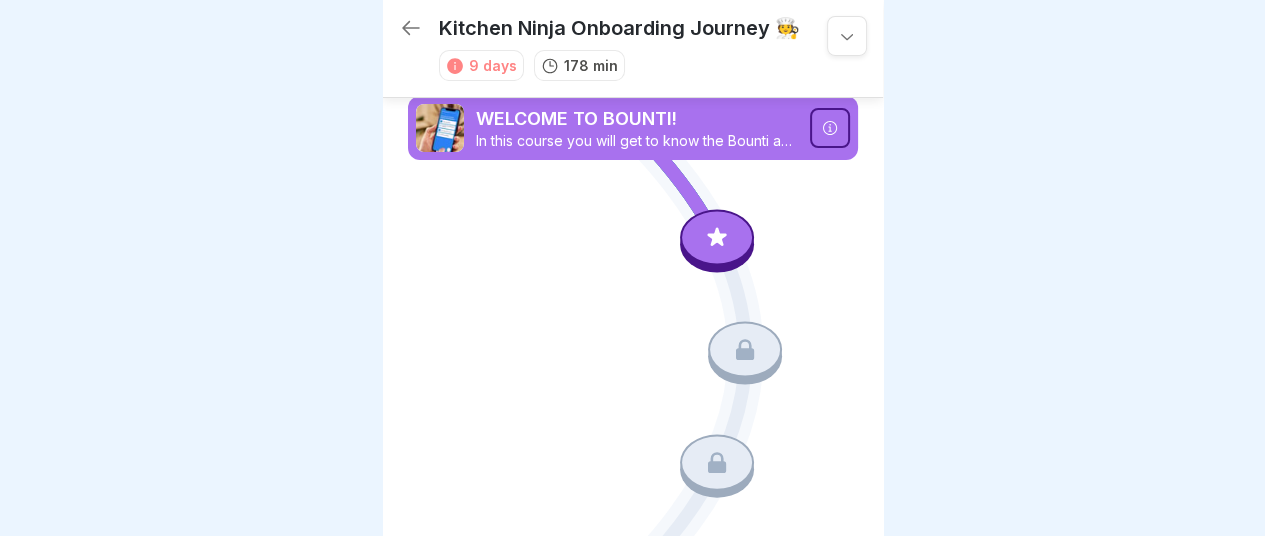 drag, startPoint x: 864, startPoint y: 36, endPoint x: 840, endPoint y: 104, distance: 72.11102 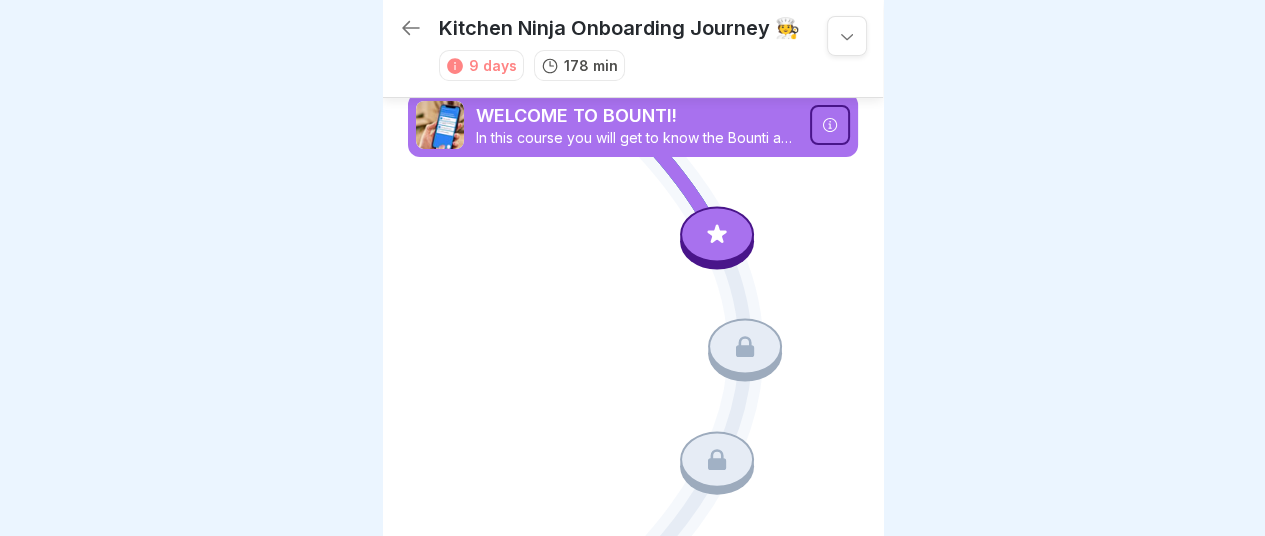 scroll, scrollTop: 0, scrollLeft: 0, axis: both 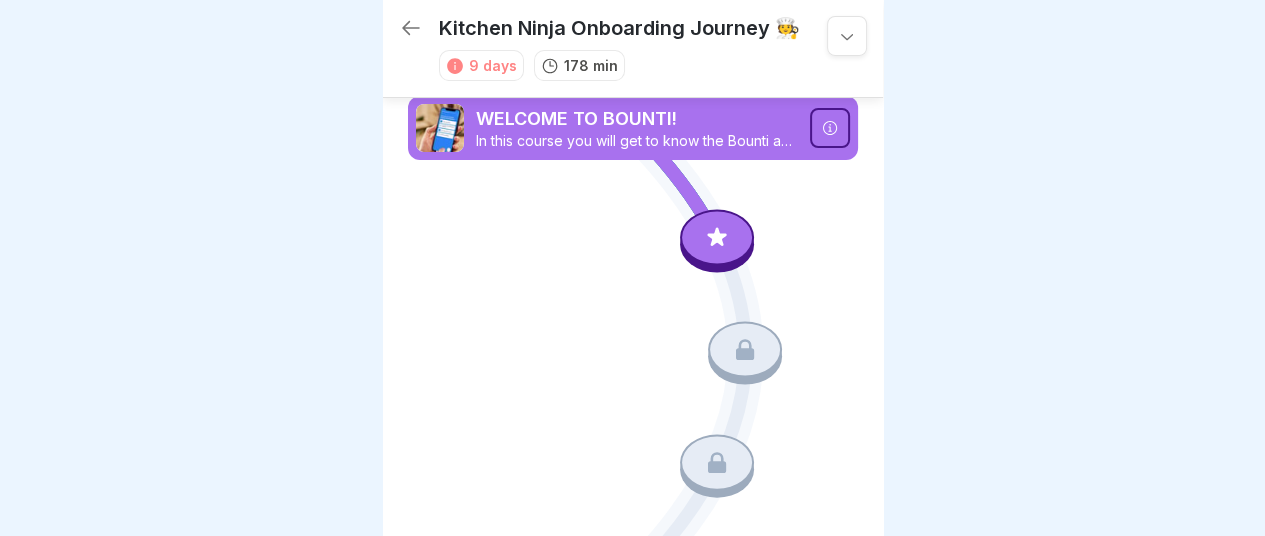 click 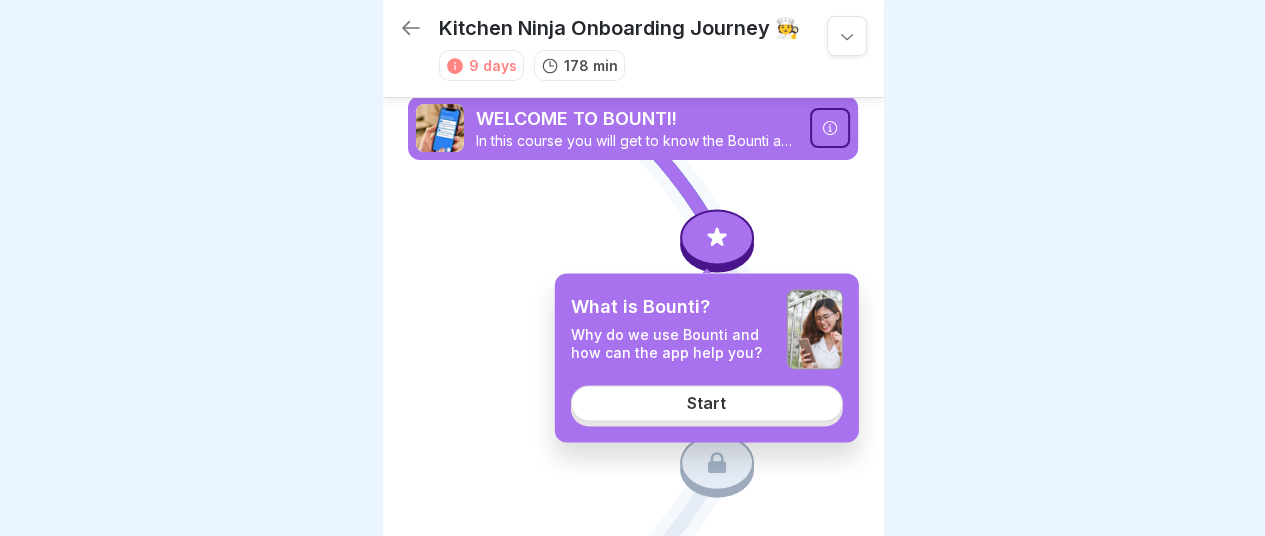 click on "Start" at bounding box center (707, 403) 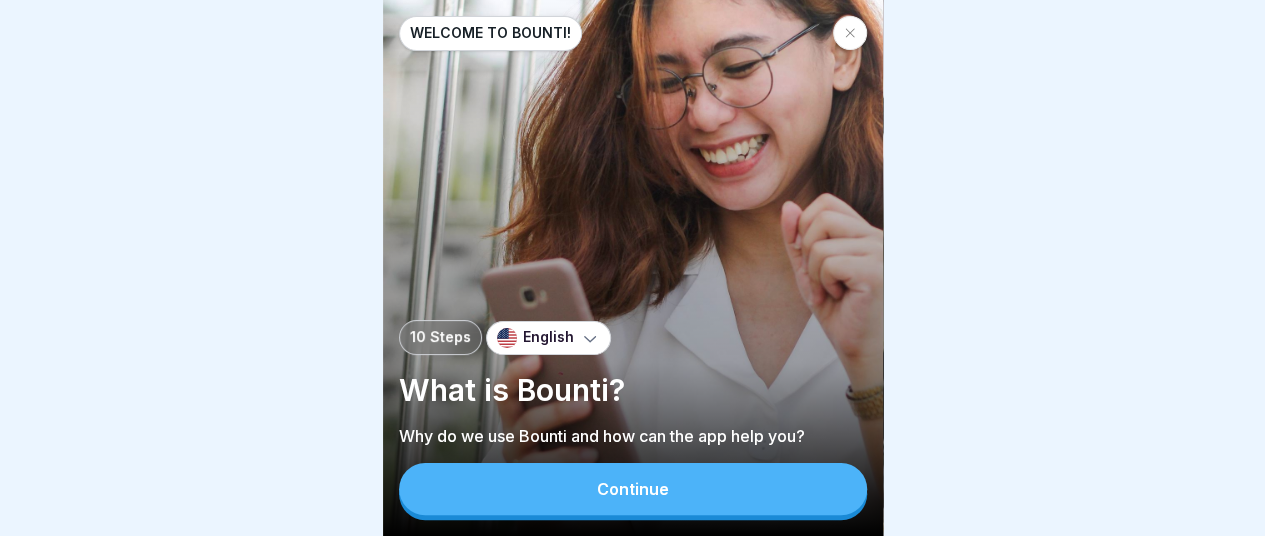 click on "Continue" at bounding box center [633, 489] 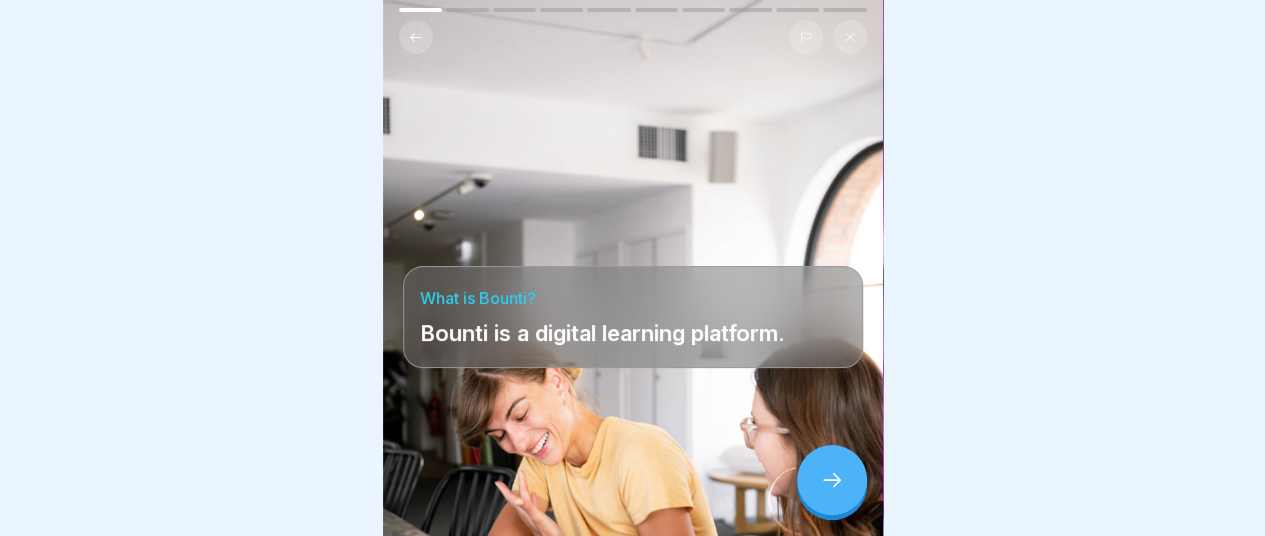 click at bounding box center (832, 480) 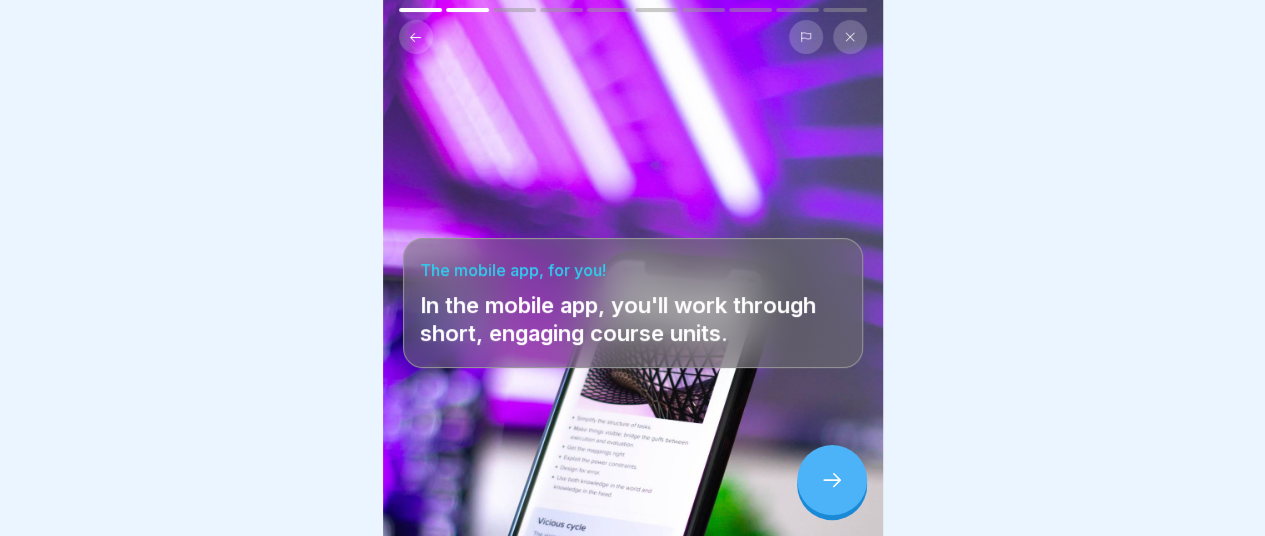 click at bounding box center (832, 480) 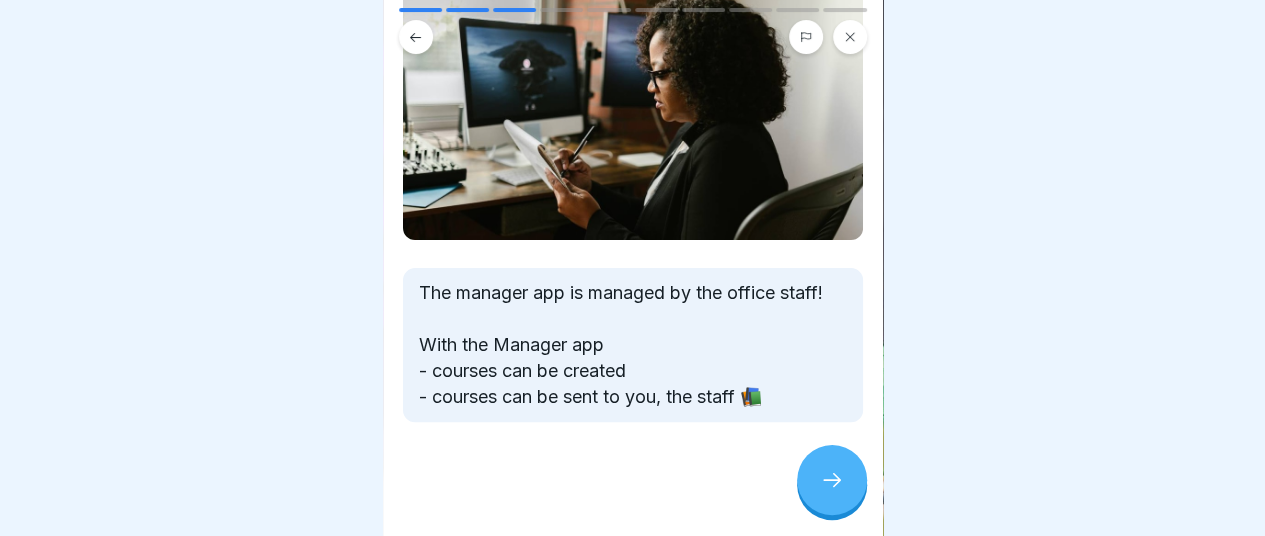 scroll, scrollTop: 158, scrollLeft: 0, axis: vertical 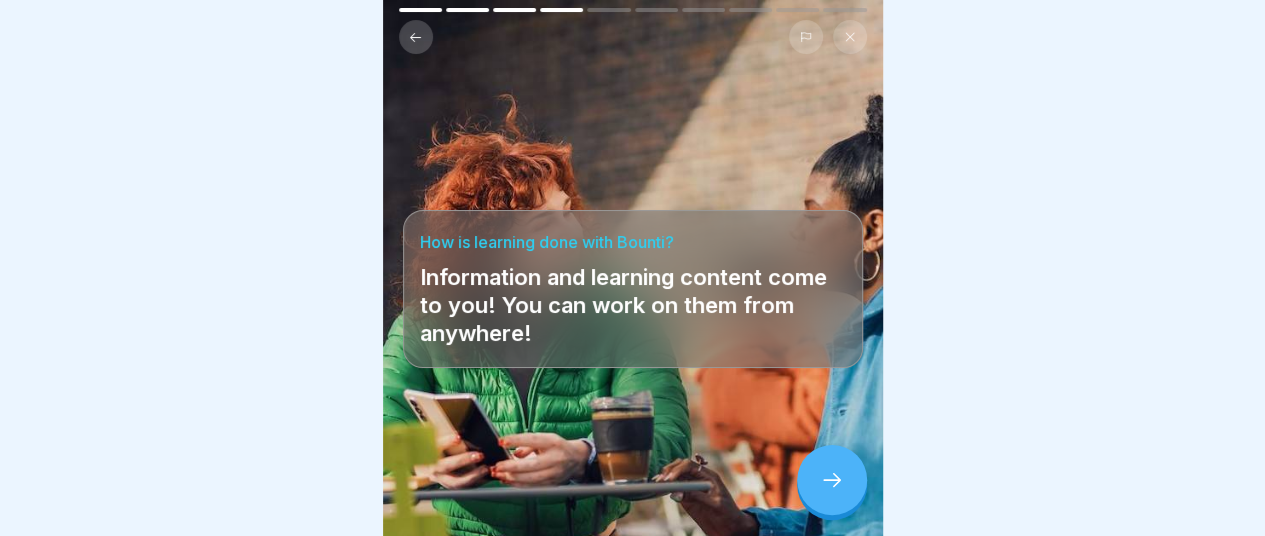 click at bounding box center [832, 480] 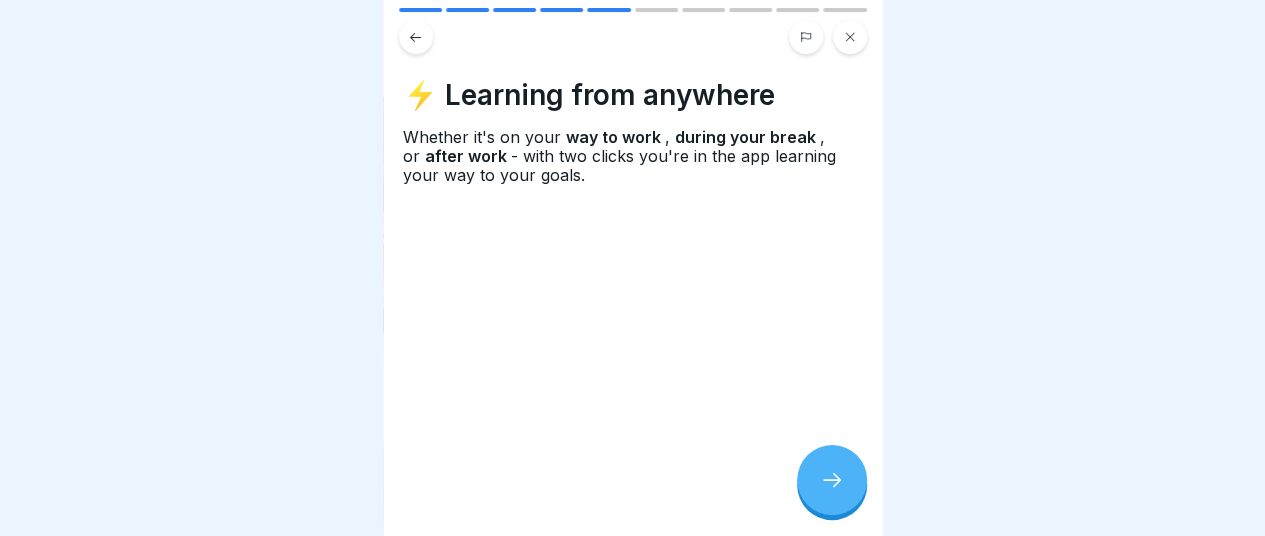 click at bounding box center (832, 480) 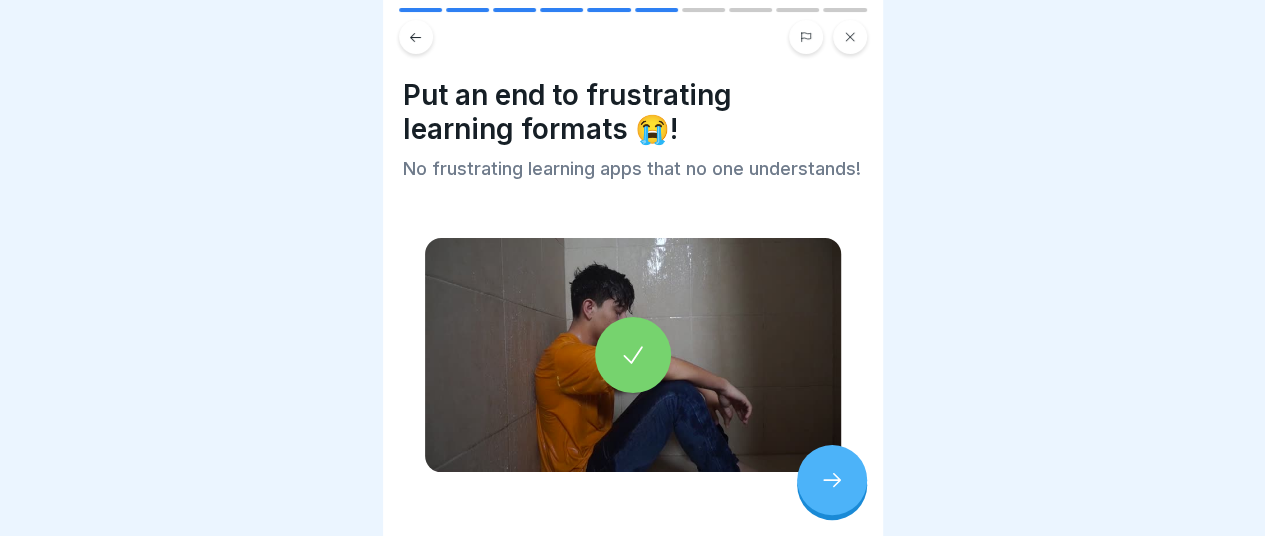 click at bounding box center [832, 480] 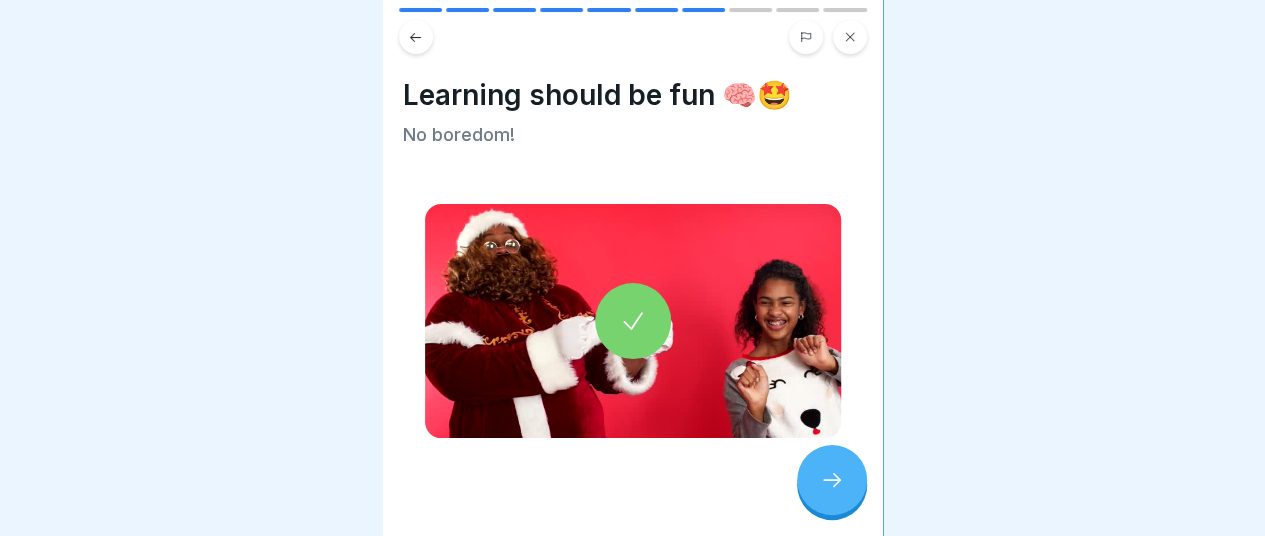 click at bounding box center [832, 480] 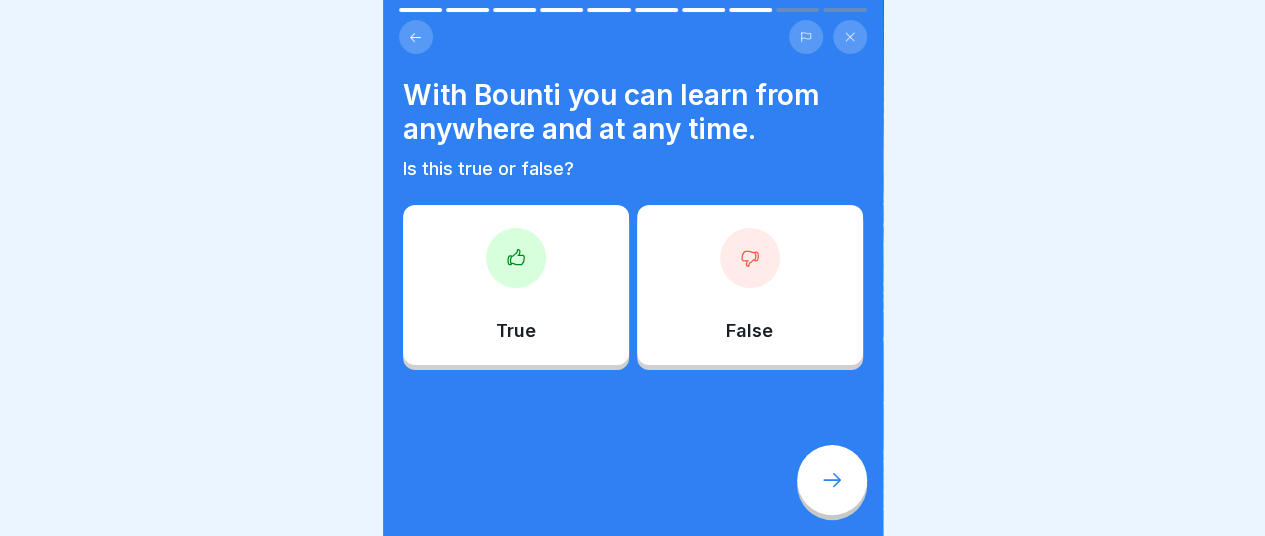 click at bounding box center (832, 480) 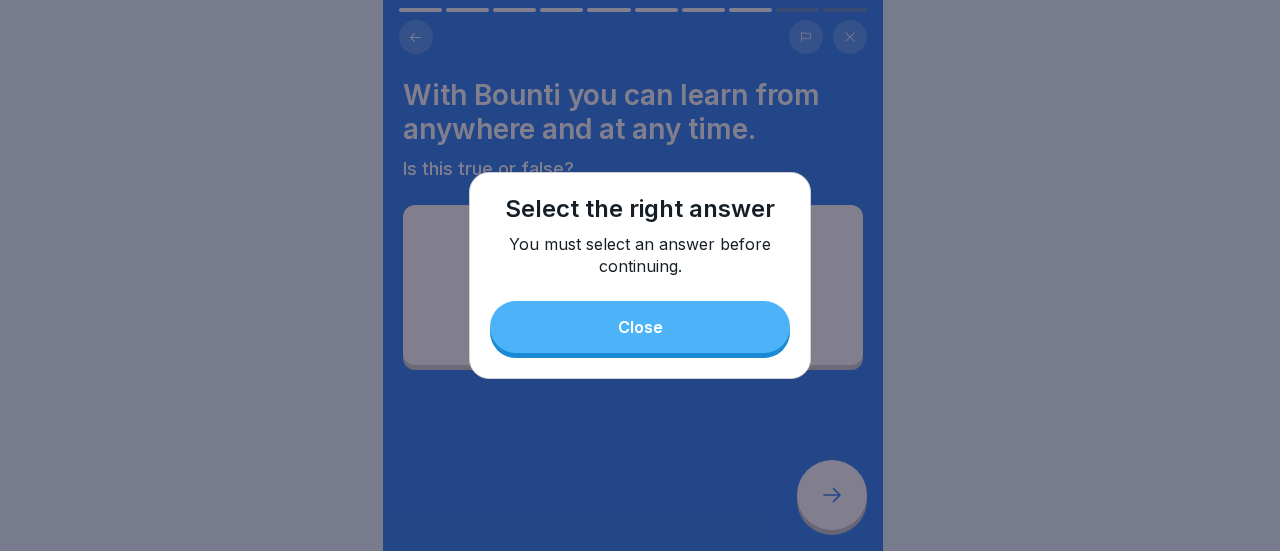 click on "Close" at bounding box center (640, 327) 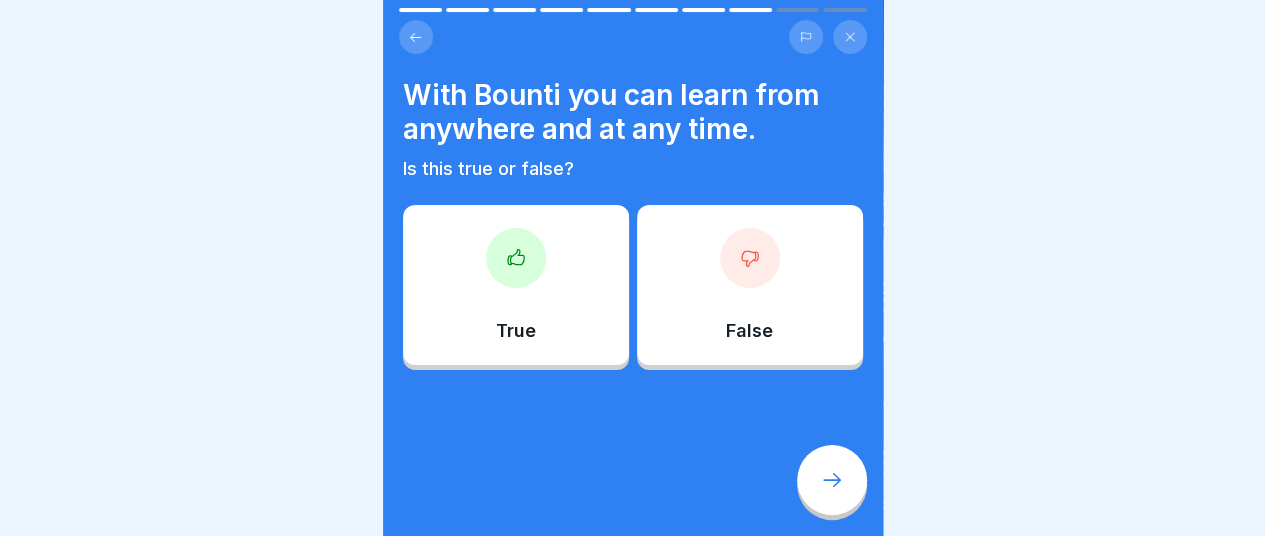 click at bounding box center (832, 480) 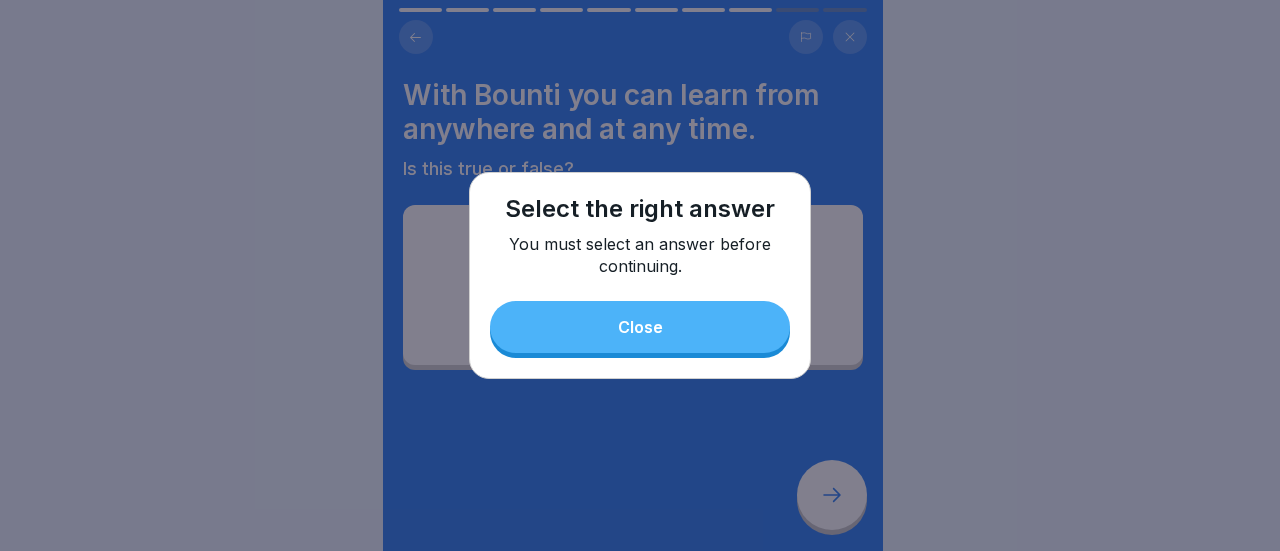 click on "Close" at bounding box center (640, 327) 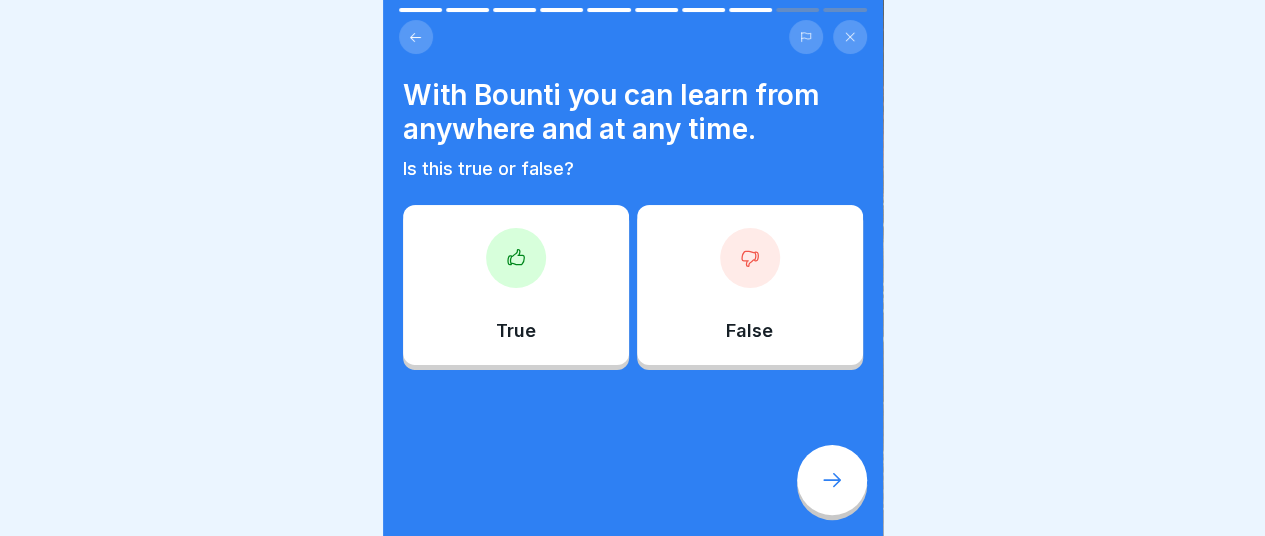 click on "True" at bounding box center (516, 285) 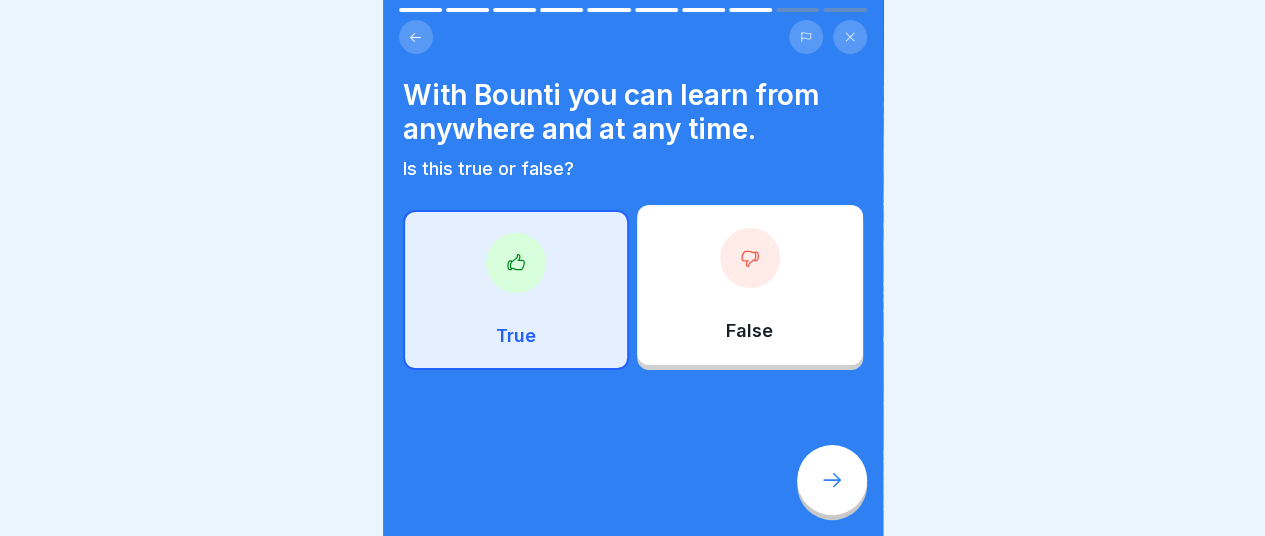 click on "True" at bounding box center [516, 290] 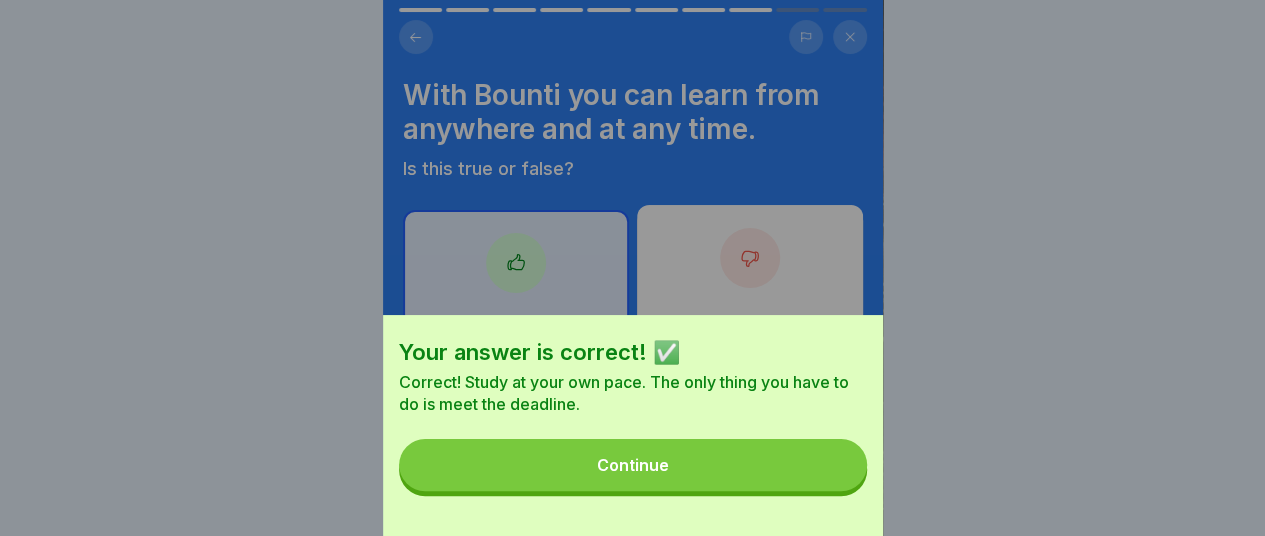 click on "Continue" at bounding box center [633, 465] 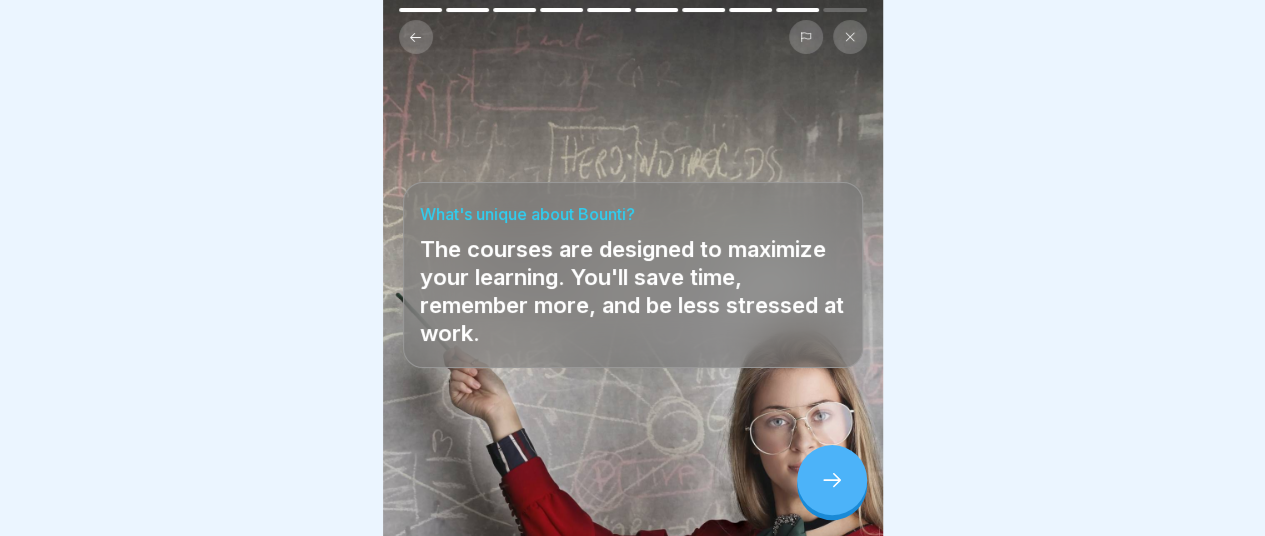 drag, startPoint x: 836, startPoint y: 490, endPoint x: 826, endPoint y: 485, distance: 11.18034 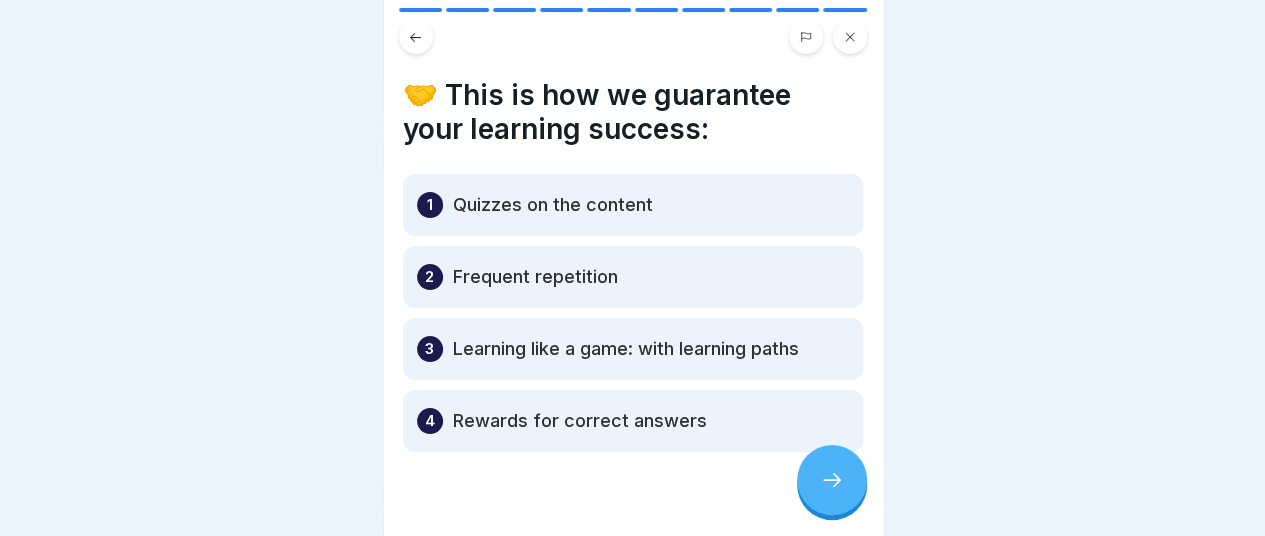click at bounding box center [832, 480] 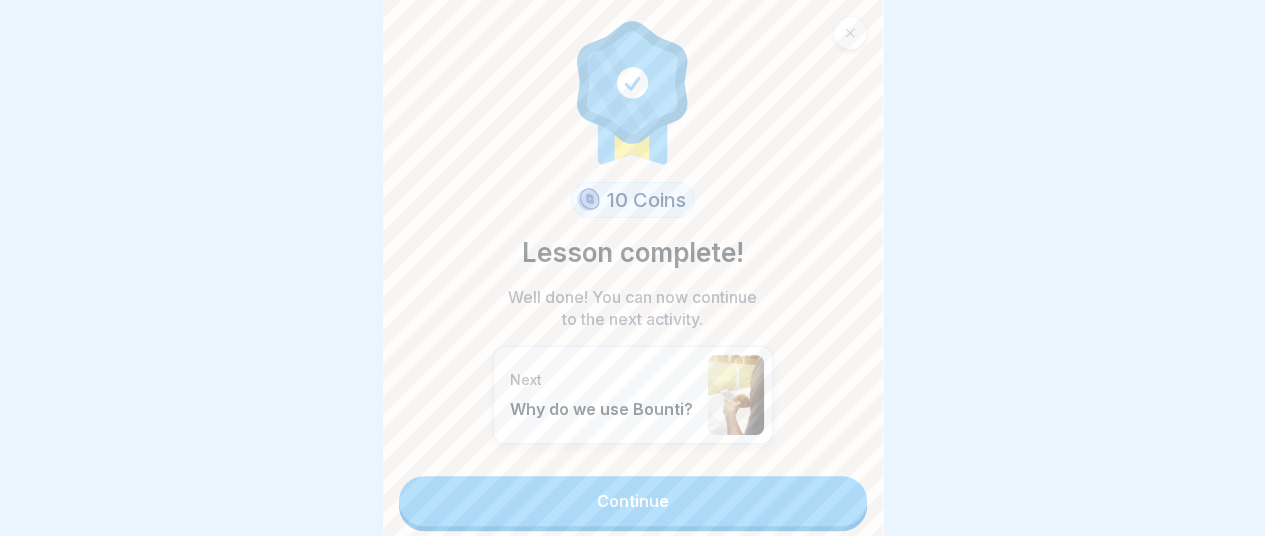 click on "Continue" at bounding box center [633, 501] 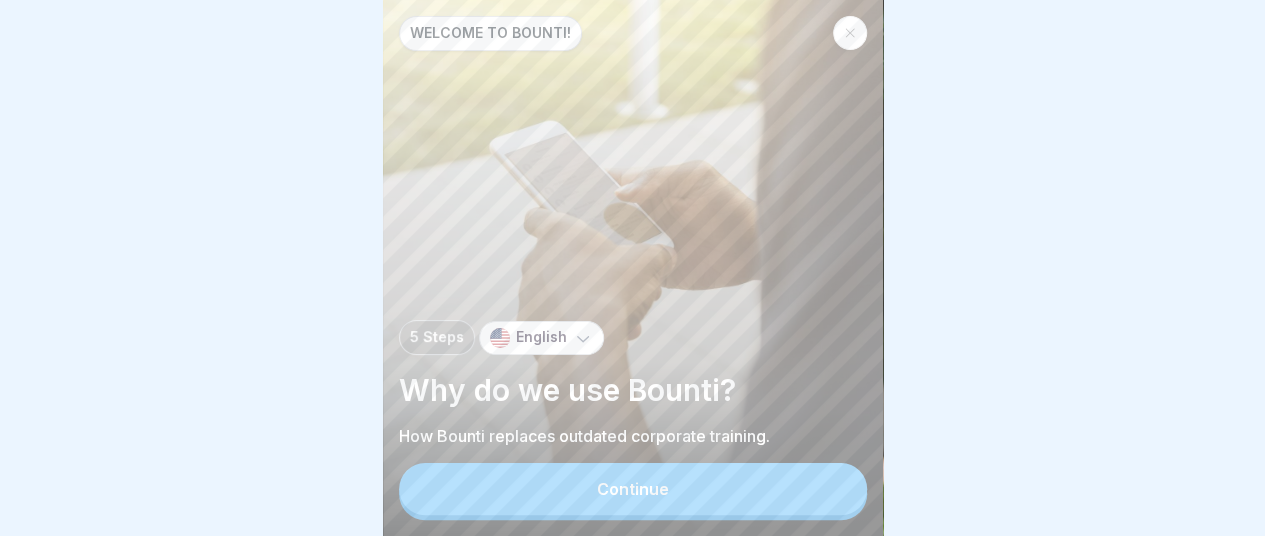 click on "Continue" at bounding box center (633, 489) 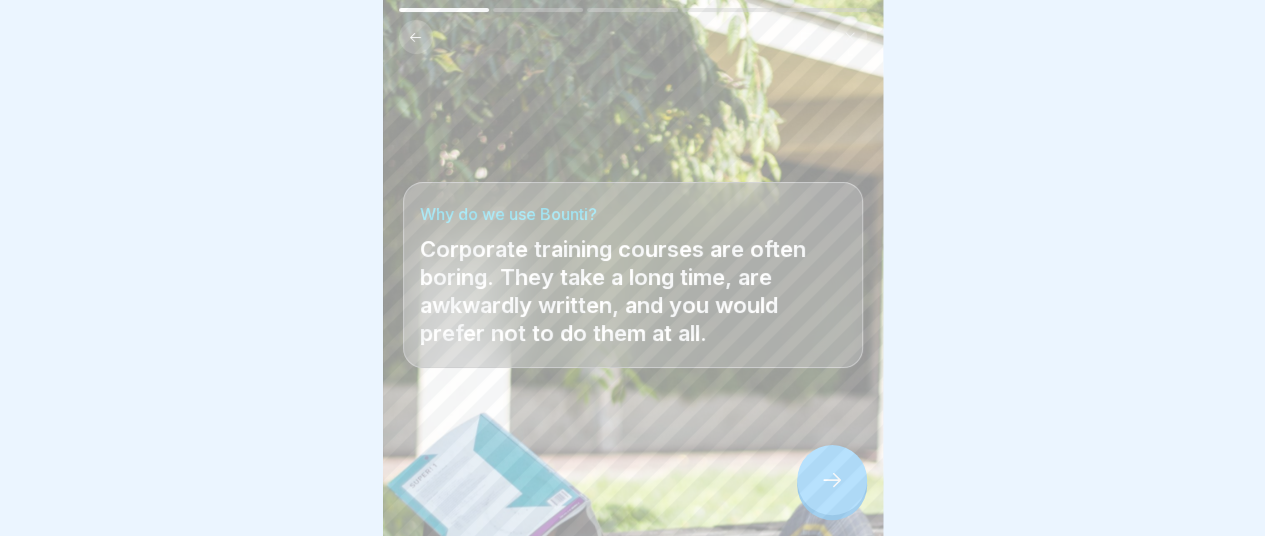 click 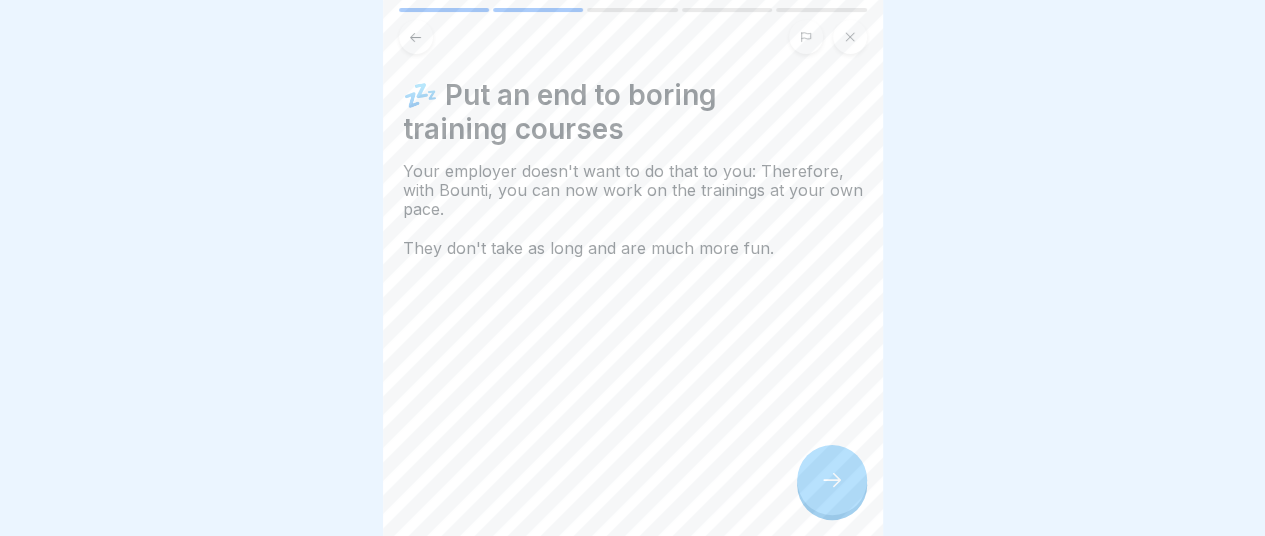 click 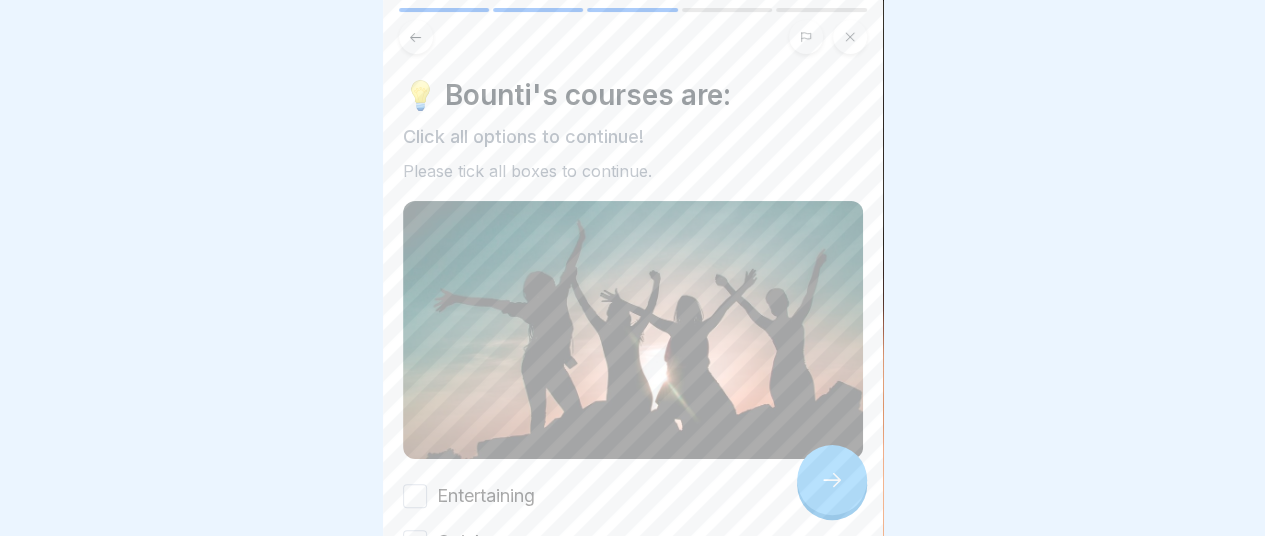 click 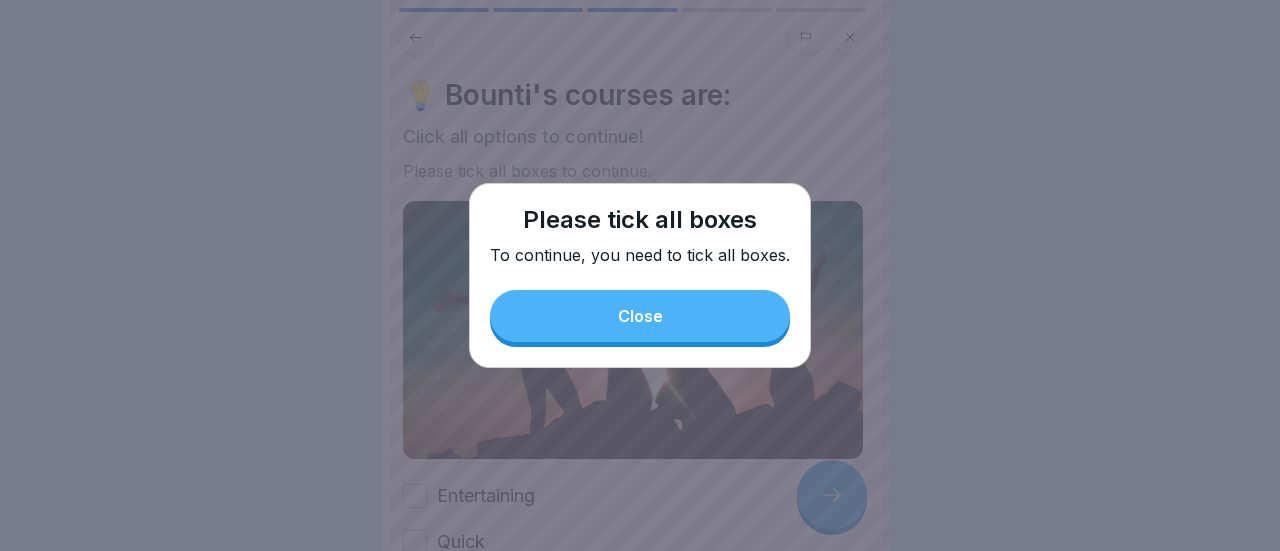 click on "Close" at bounding box center [640, 316] 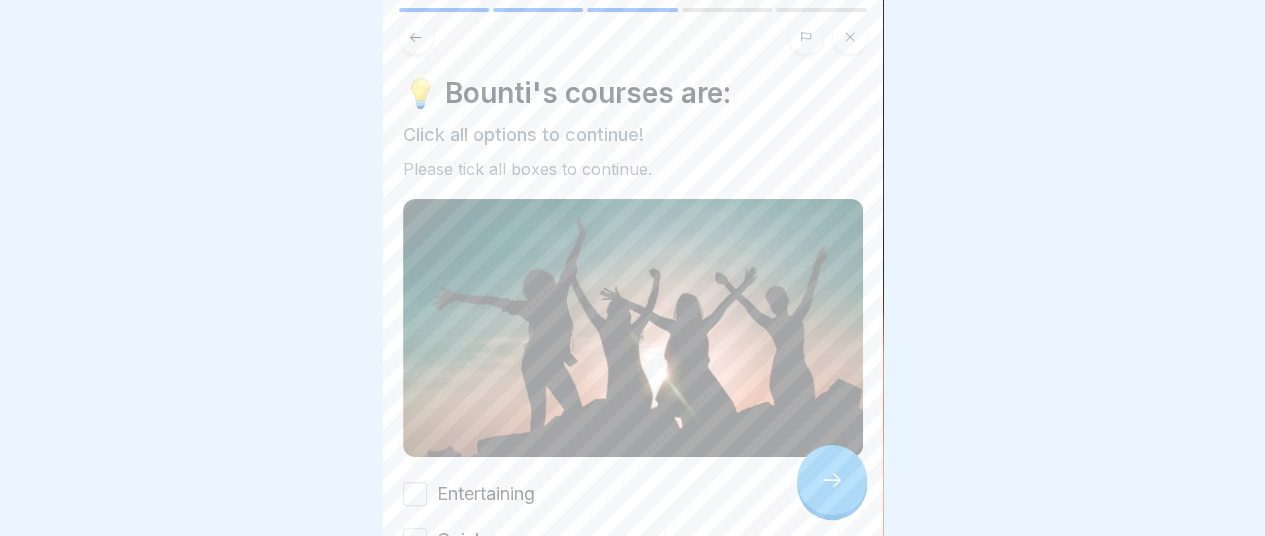 scroll, scrollTop: 0, scrollLeft: 0, axis: both 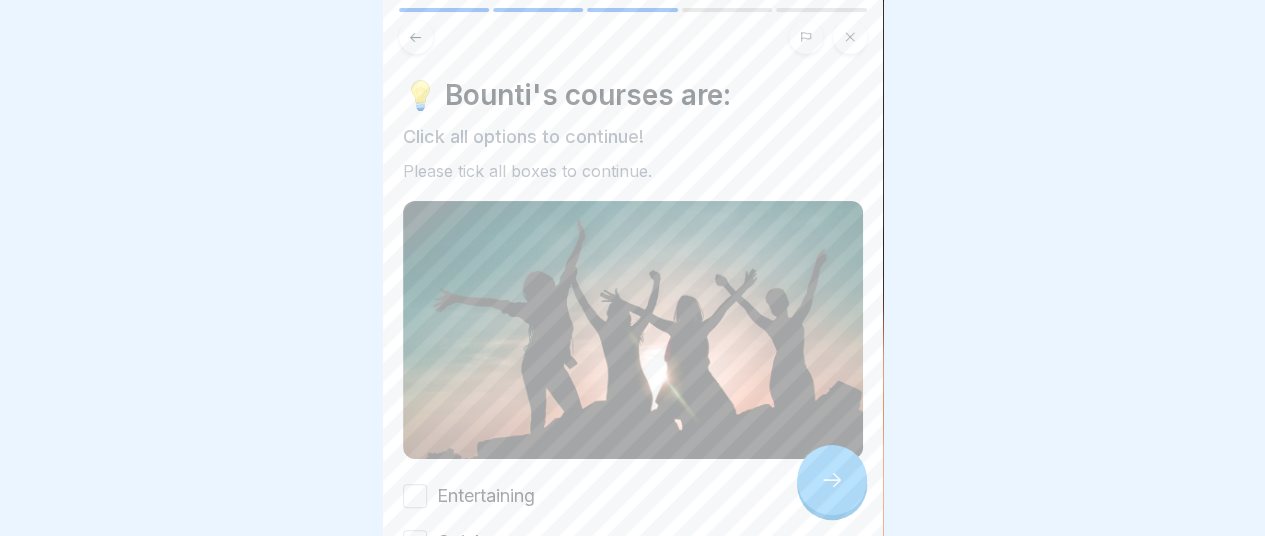 click 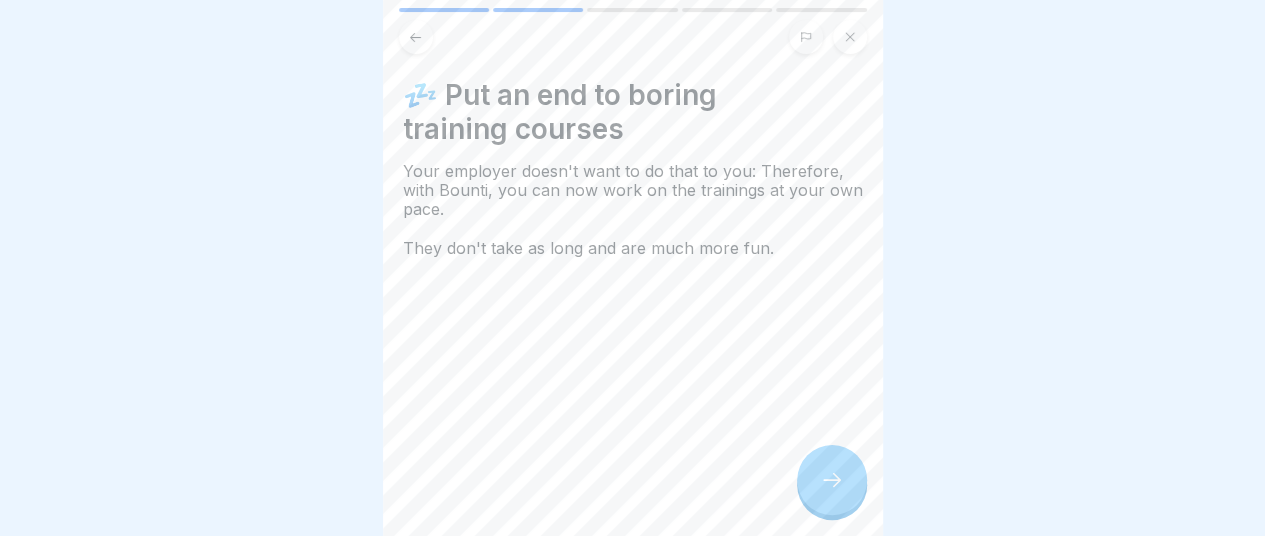 click at bounding box center [832, 480] 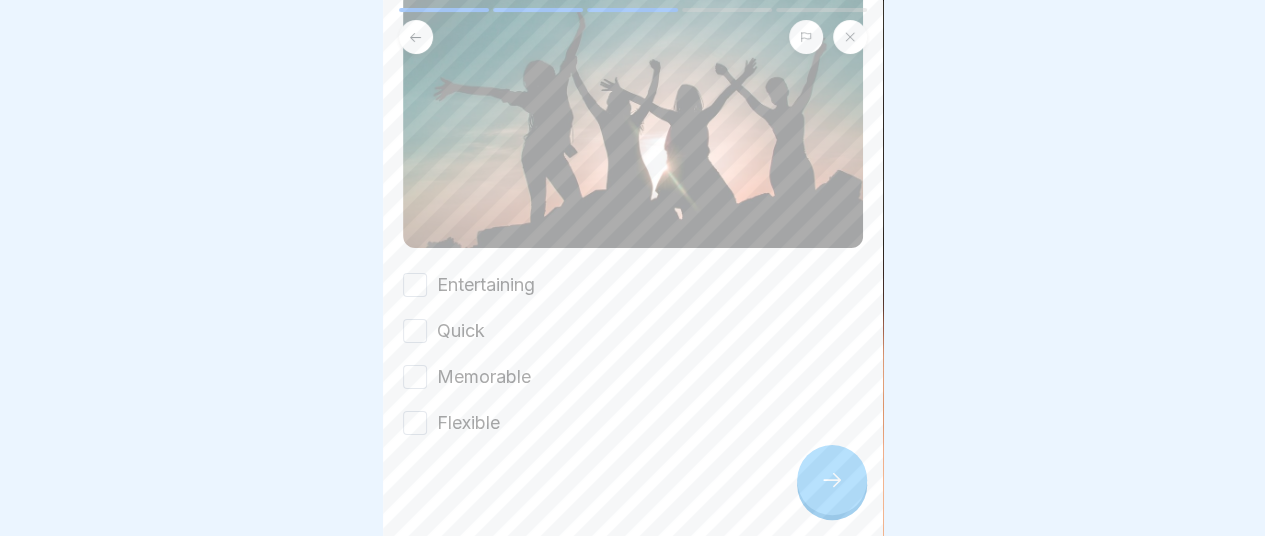 scroll, scrollTop: 222, scrollLeft: 0, axis: vertical 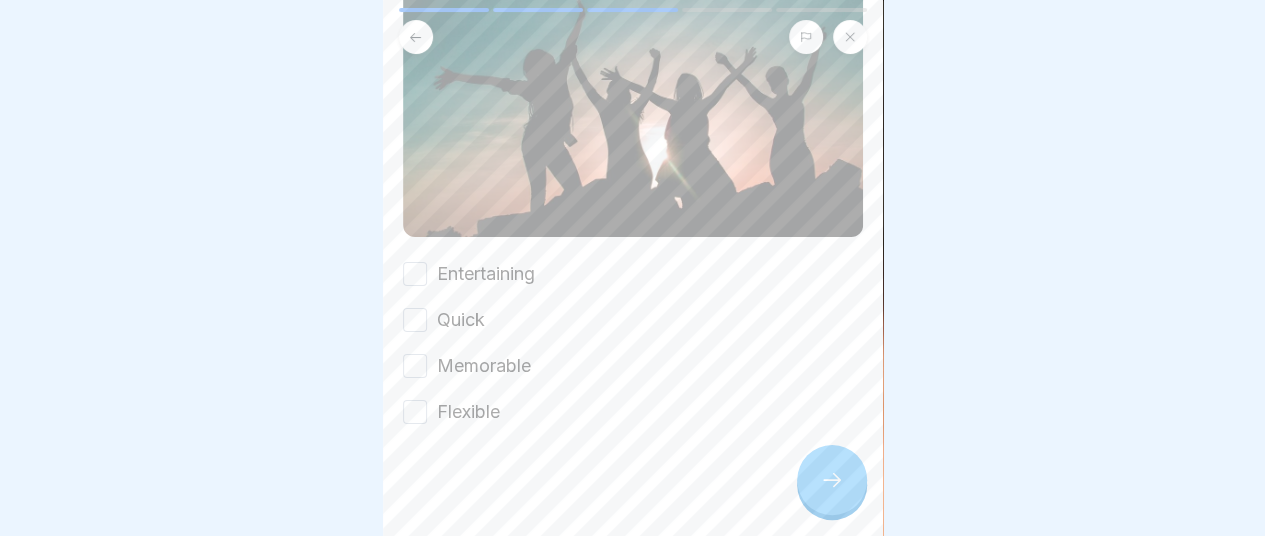click on "Entertaining" at bounding box center [415, 274] 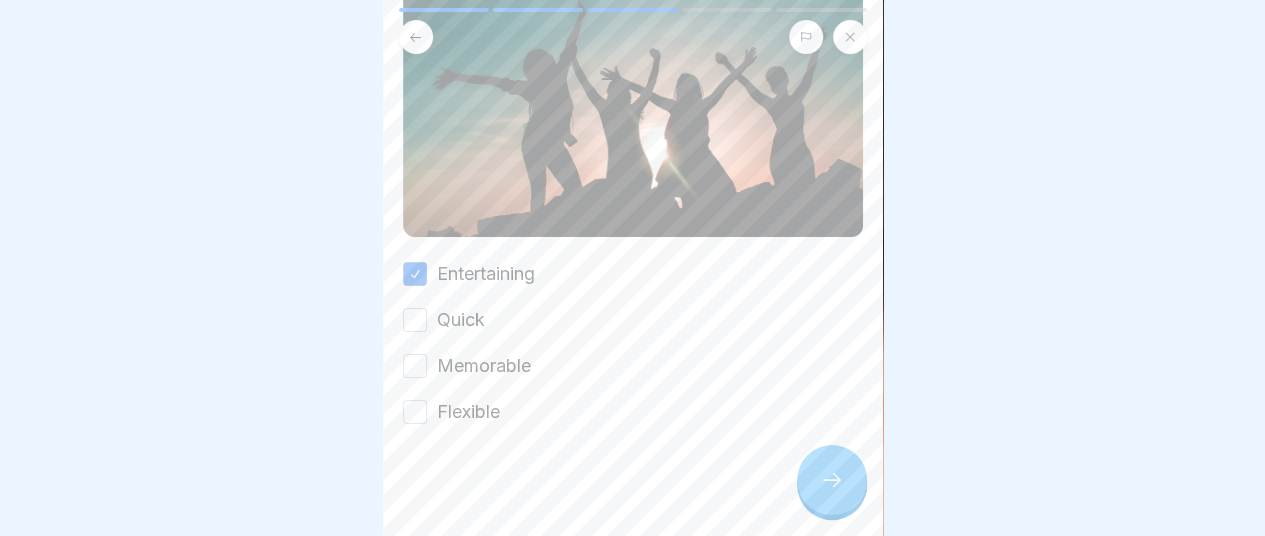 click on "Quick" at bounding box center (415, 320) 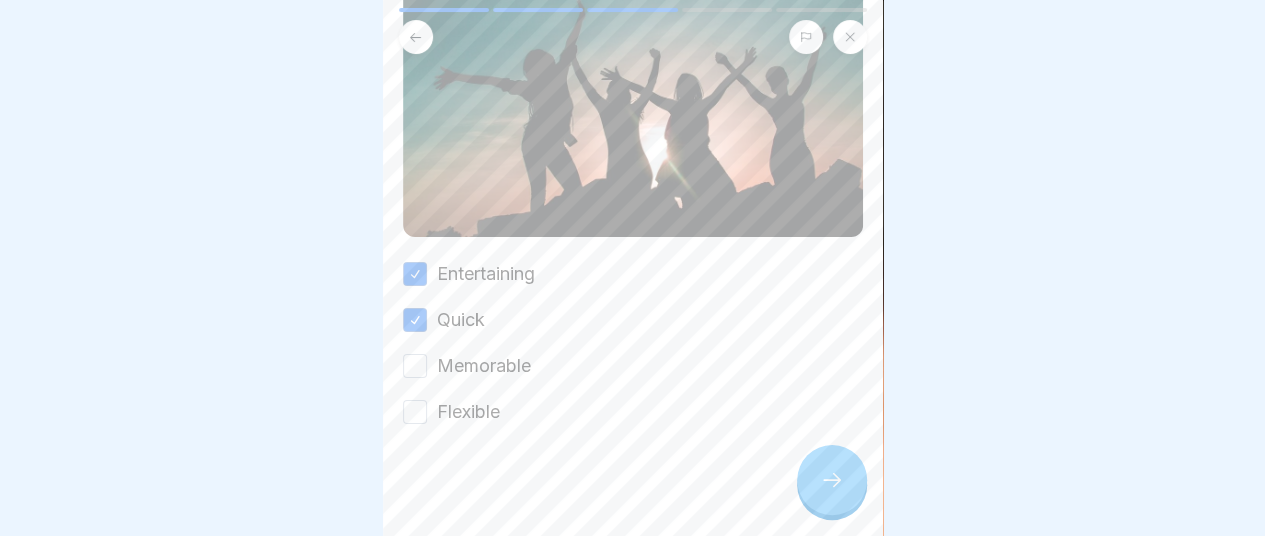 click on "Memorable" at bounding box center [415, 366] 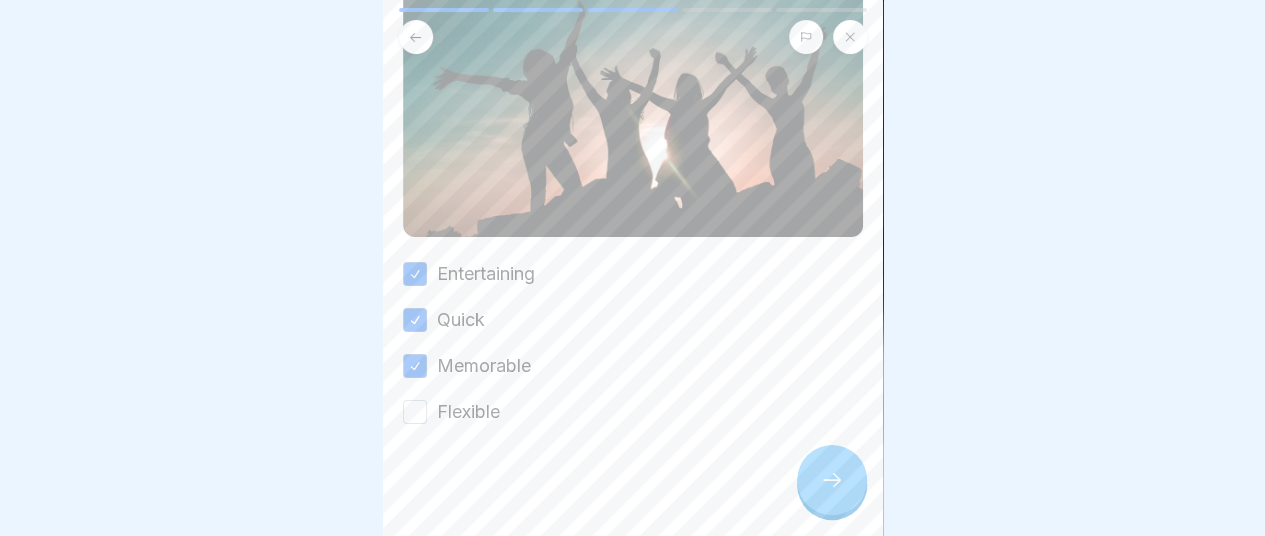 click on "Flexible" at bounding box center (415, 412) 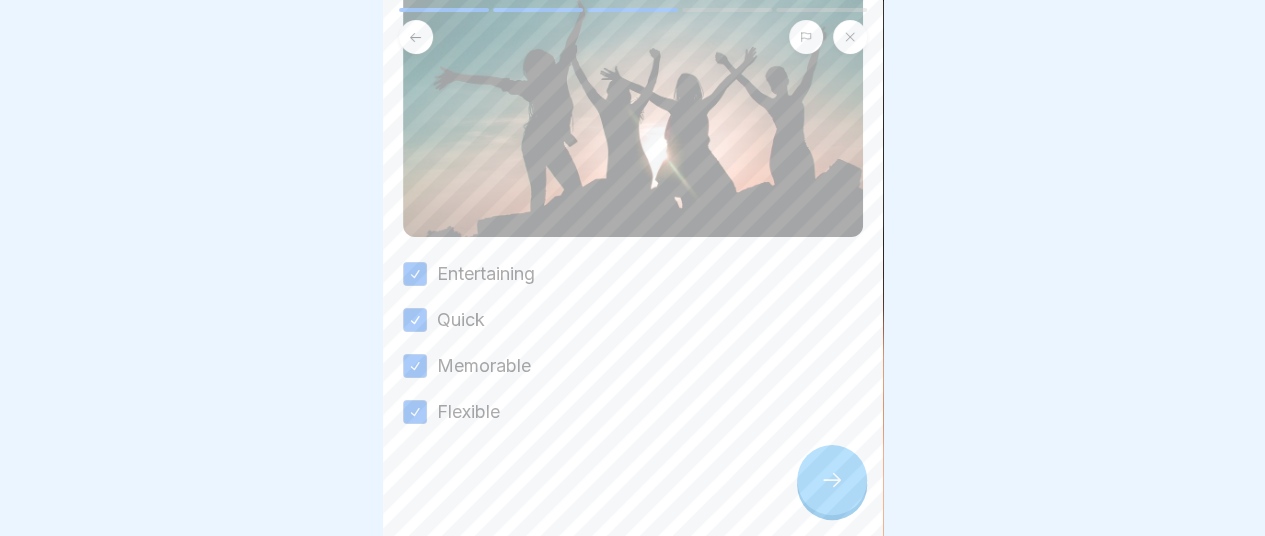 click at bounding box center (832, 480) 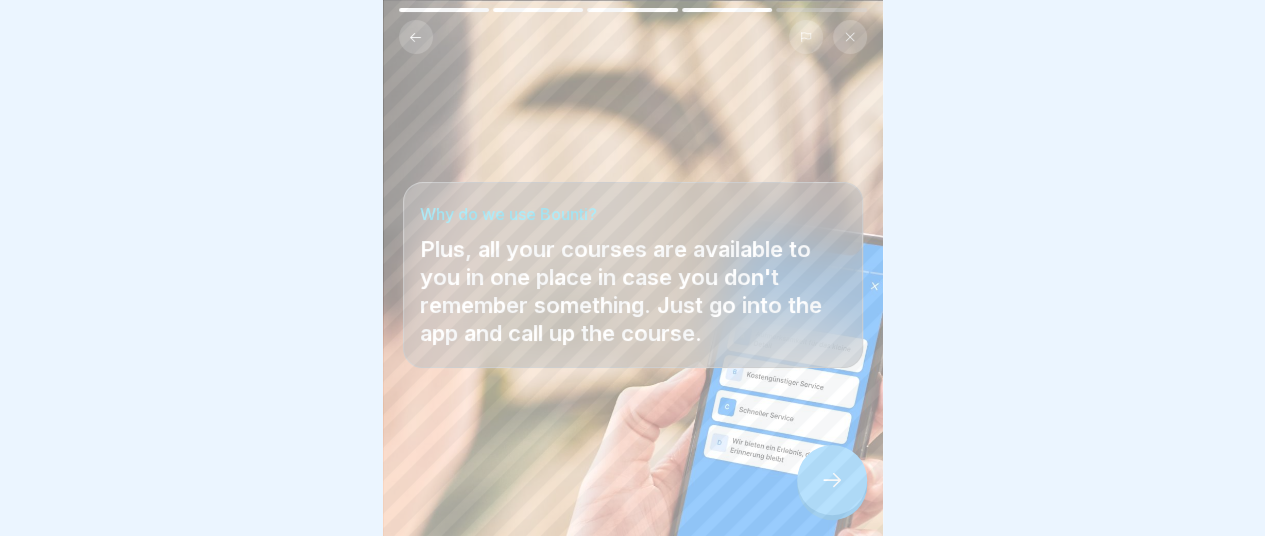 click at bounding box center [832, 480] 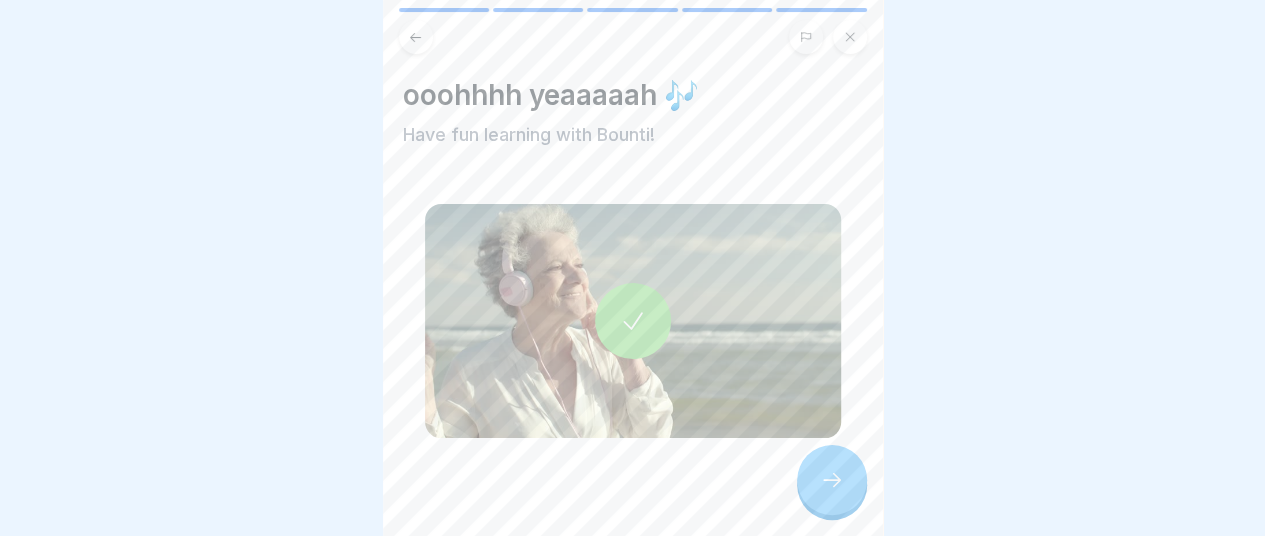 click at bounding box center [832, 480] 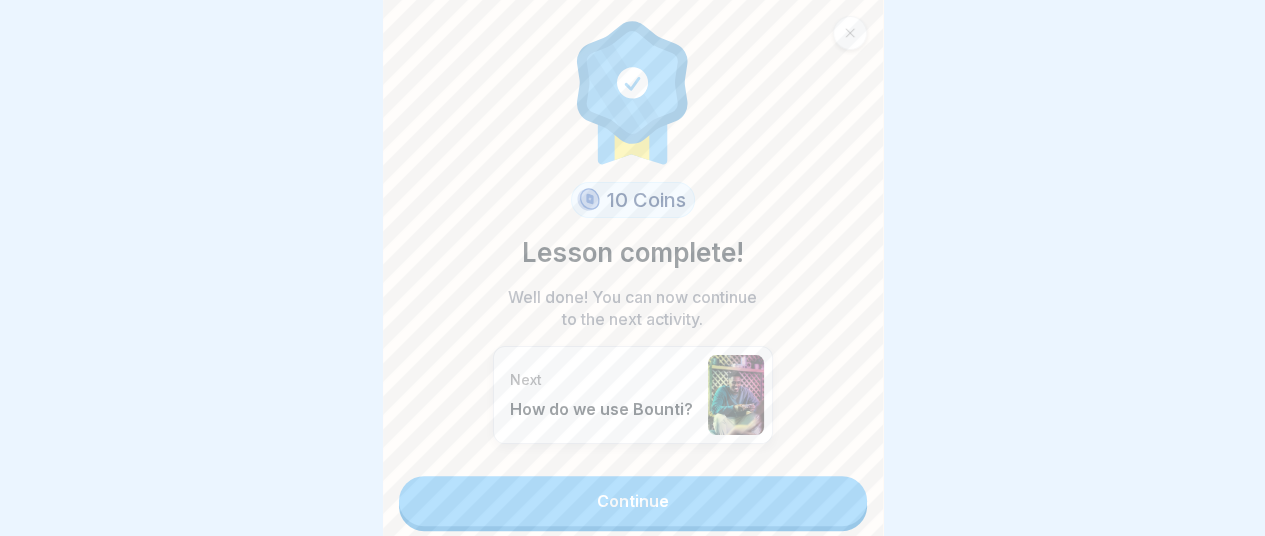click on "Continue" at bounding box center (633, 501) 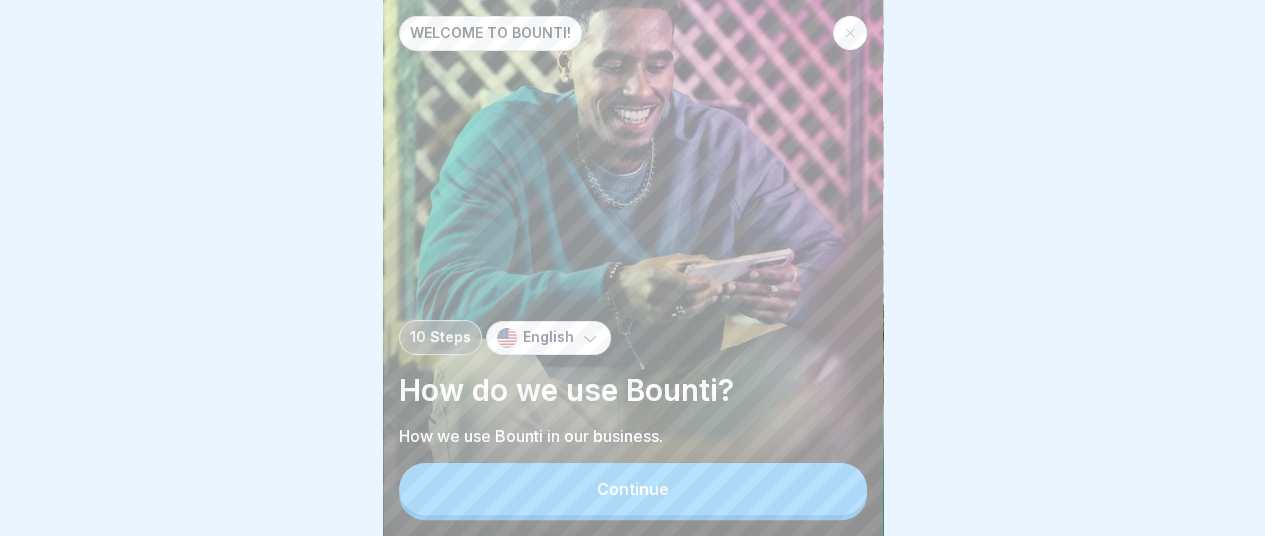 click on "Continue" at bounding box center (633, 489) 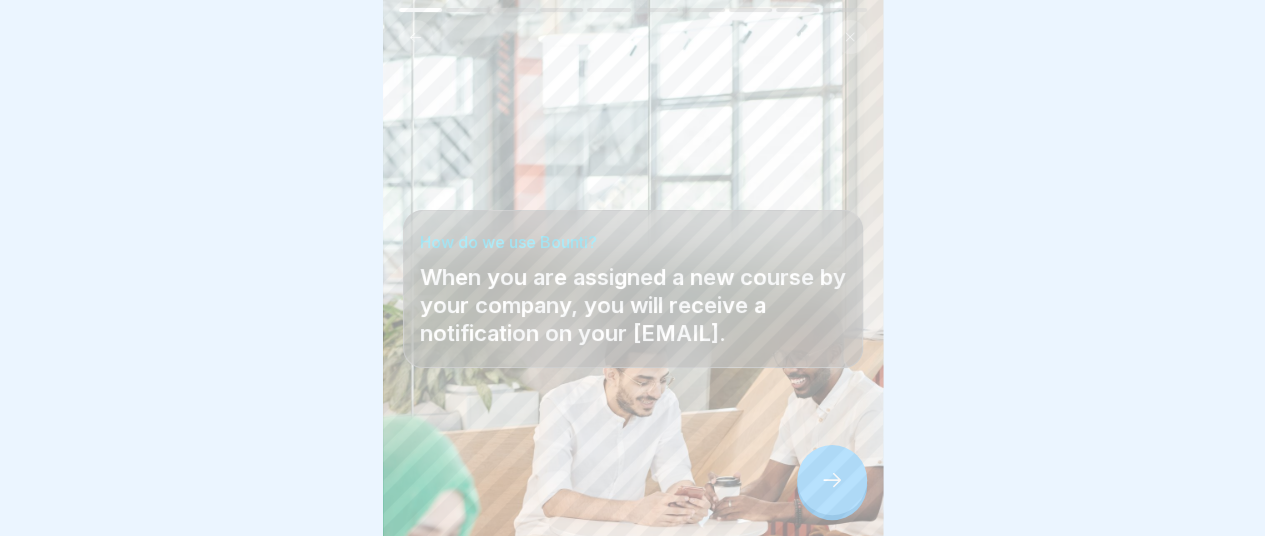 click at bounding box center (832, 480) 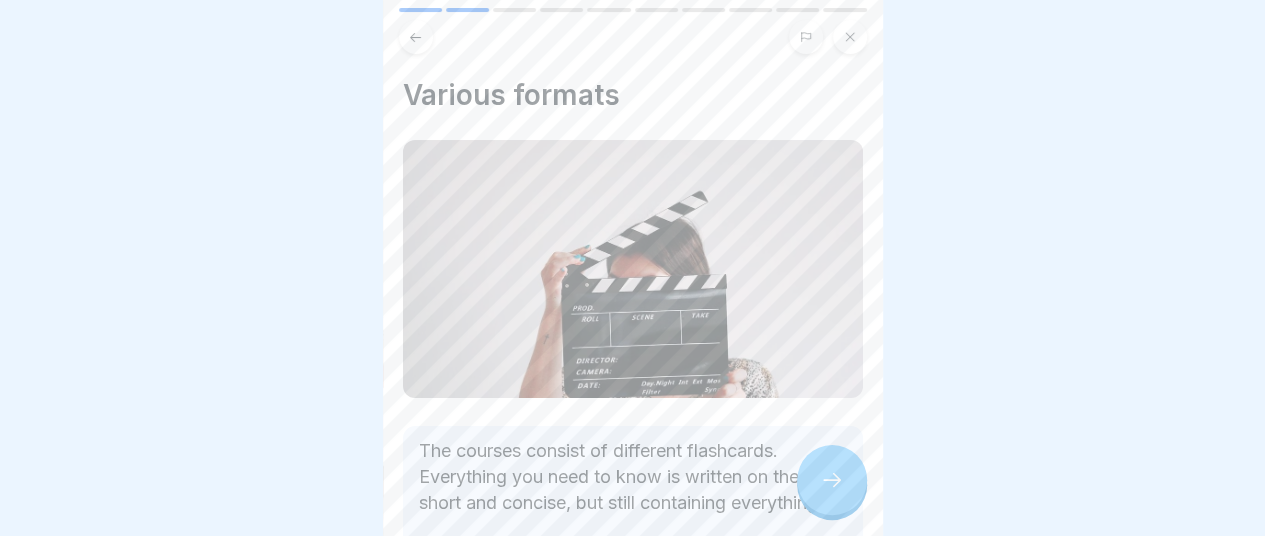 click at bounding box center [832, 480] 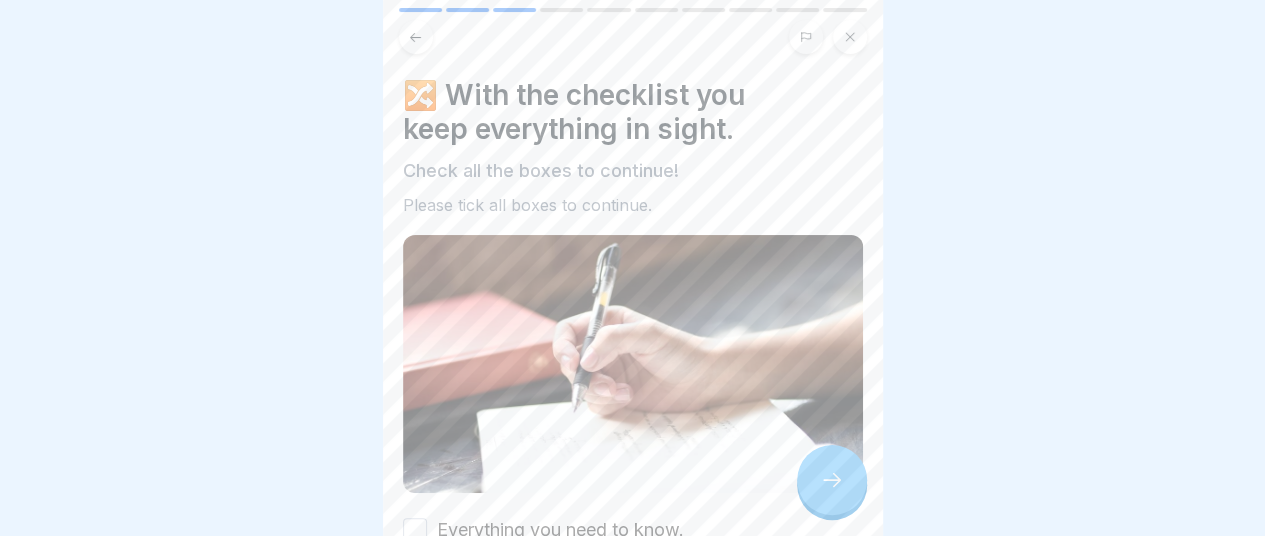 click at bounding box center (832, 480) 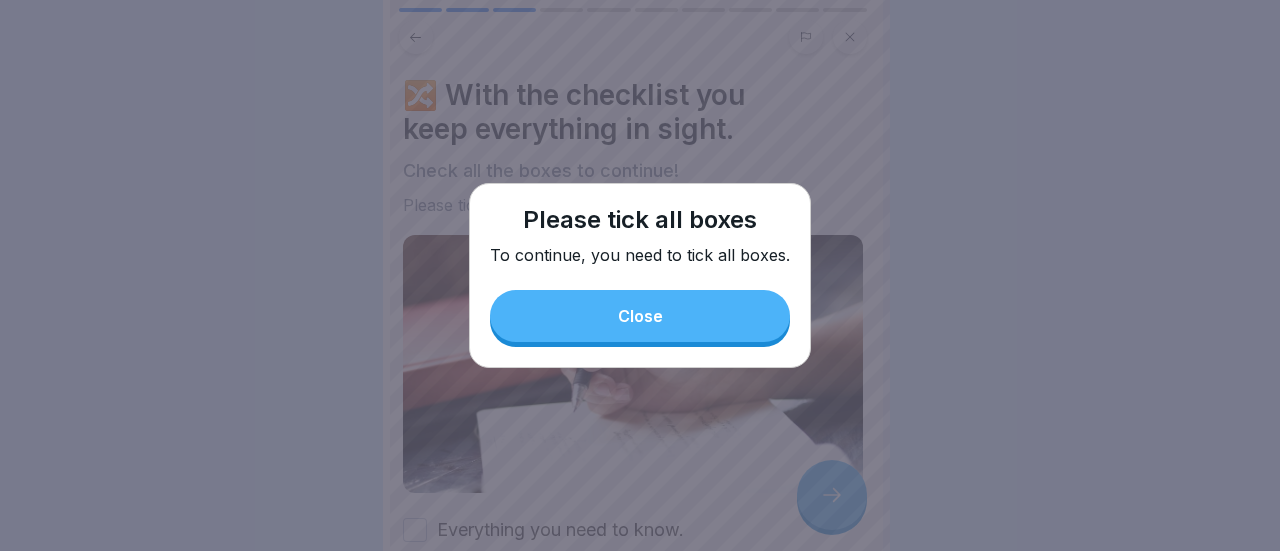 click on "Close" at bounding box center [640, 316] 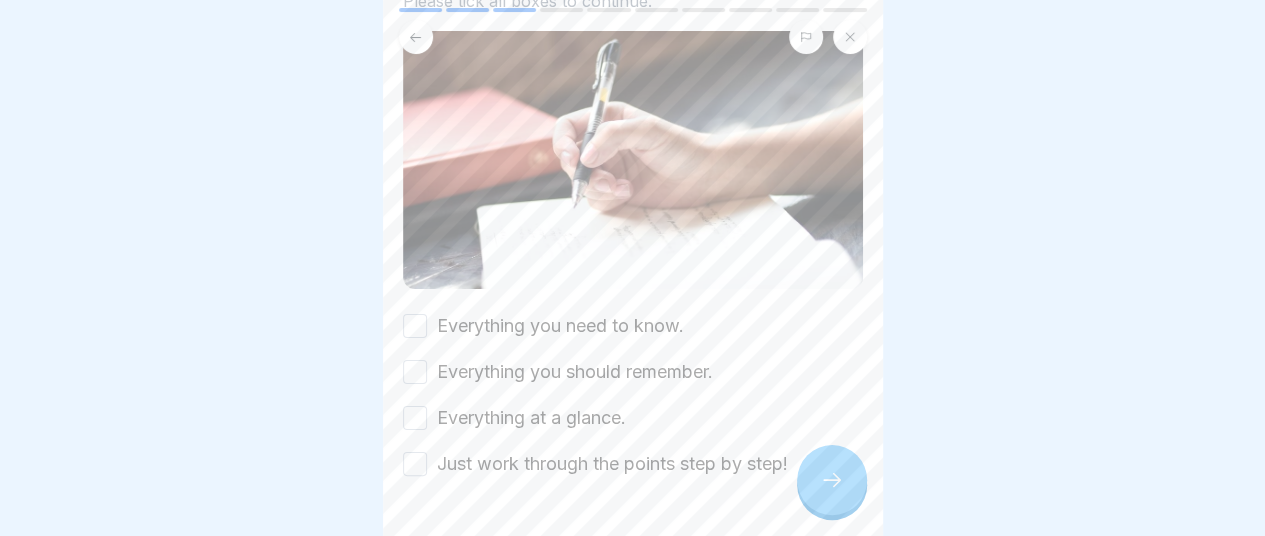 scroll, scrollTop: 204, scrollLeft: 0, axis: vertical 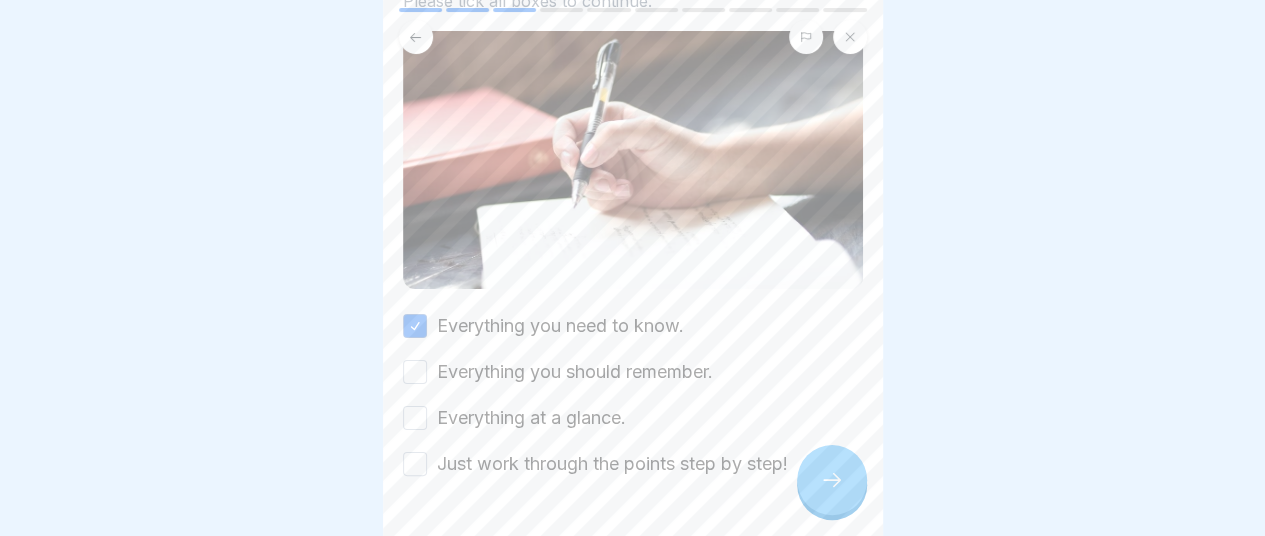 click on "Everything you should remember." at bounding box center (633, 372) 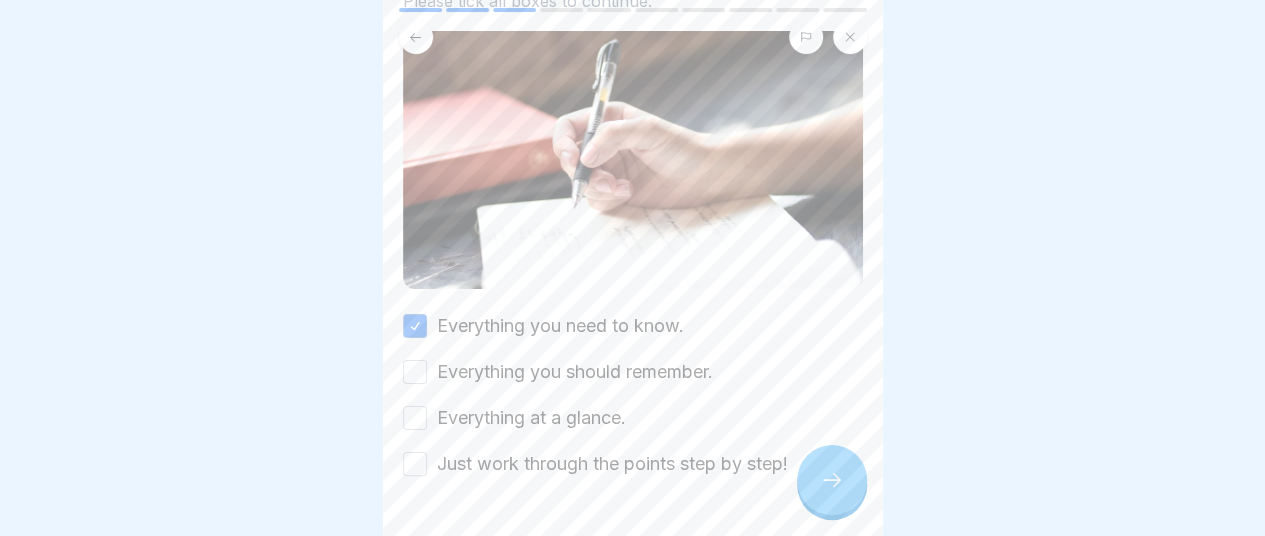 click on "Everything you should remember." at bounding box center [415, 372] 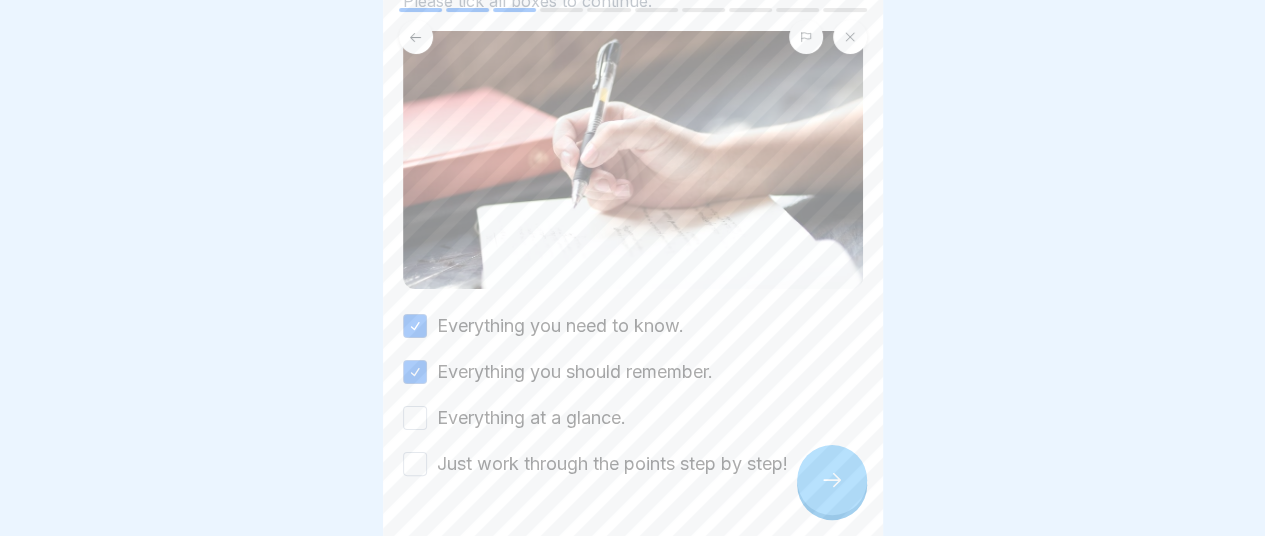 click on "Everything at a glance." at bounding box center (415, 418) 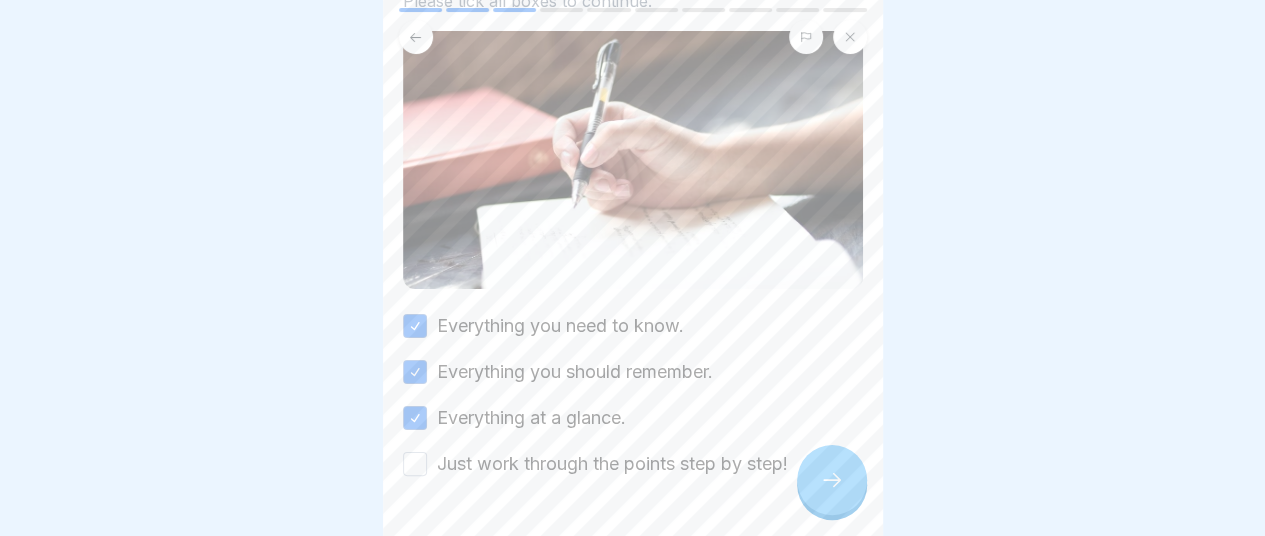 click on "Just work through the points step by step!" at bounding box center (415, 464) 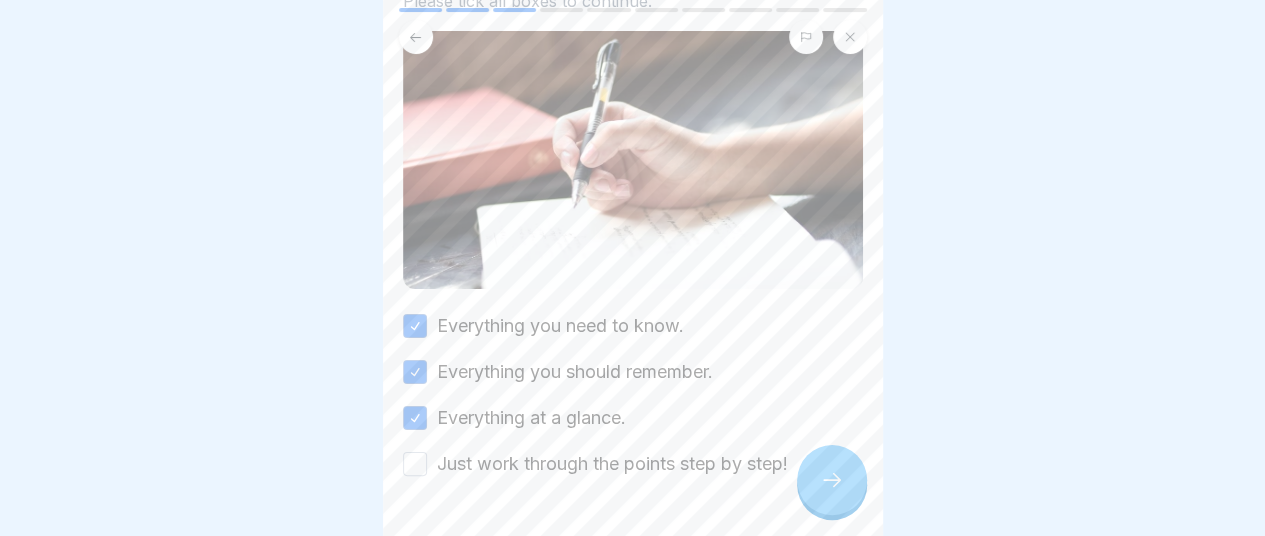 click on "Just work through the points step by step!" at bounding box center (633, 464) 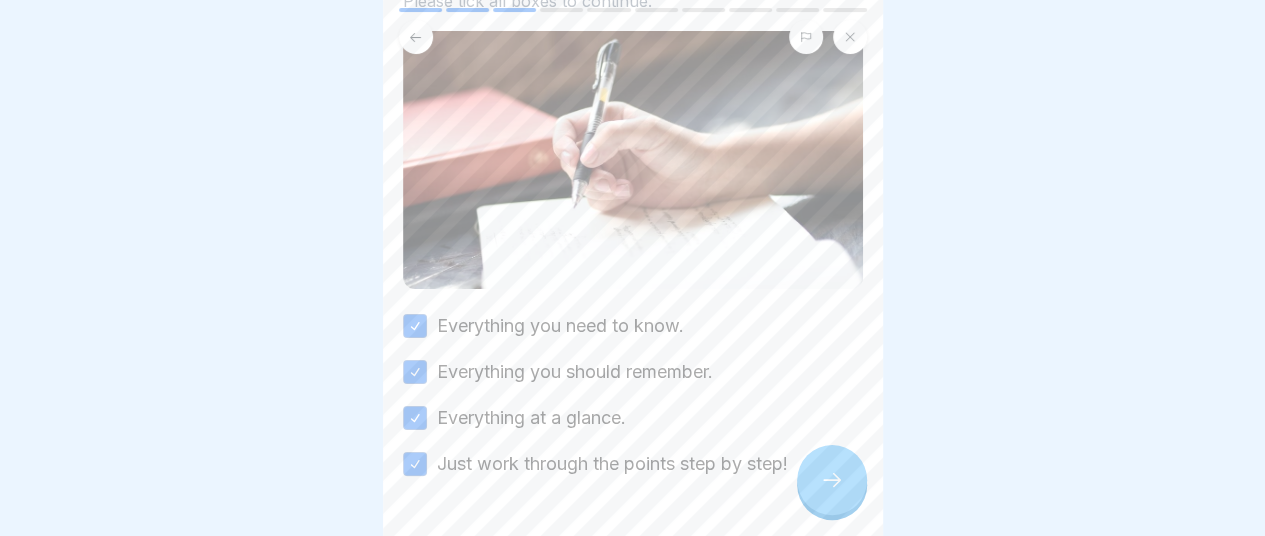 click at bounding box center [832, 480] 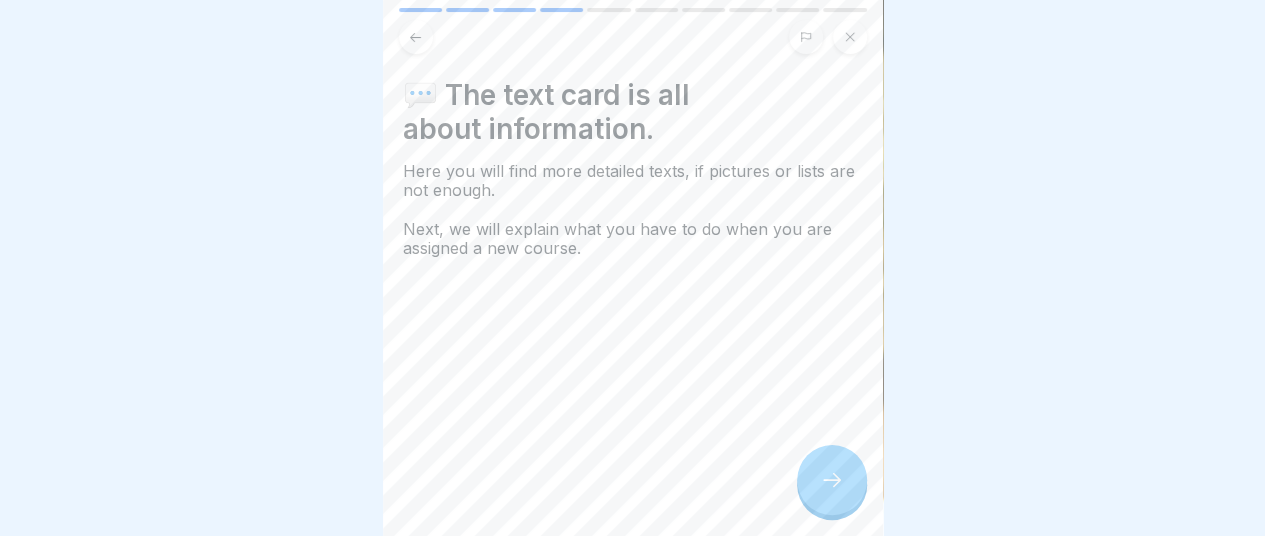 click at bounding box center [832, 480] 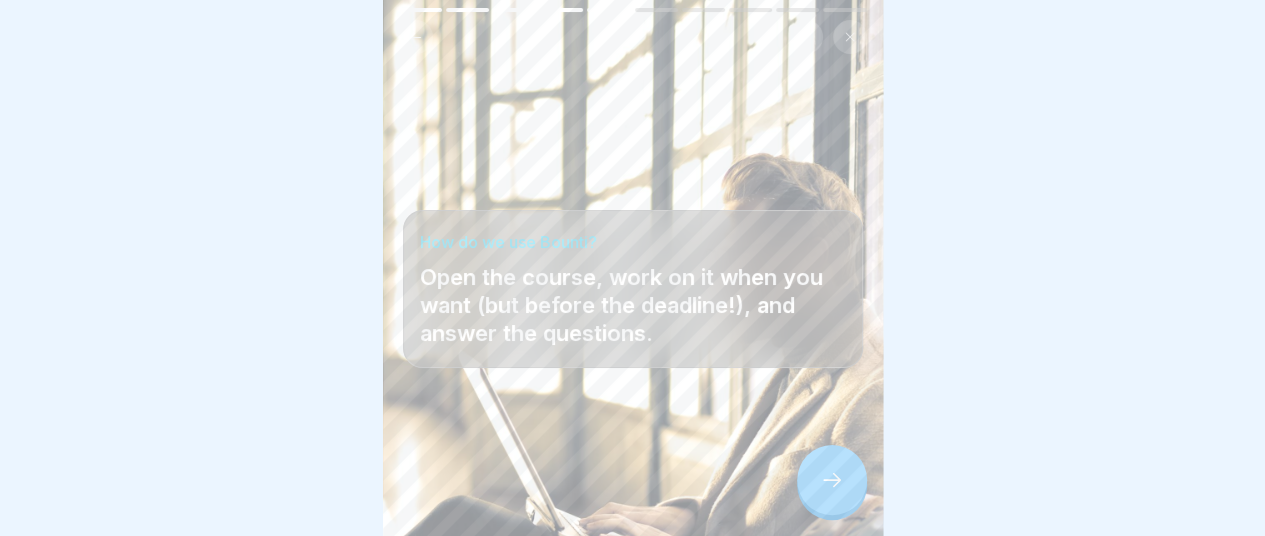 click at bounding box center (832, 480) 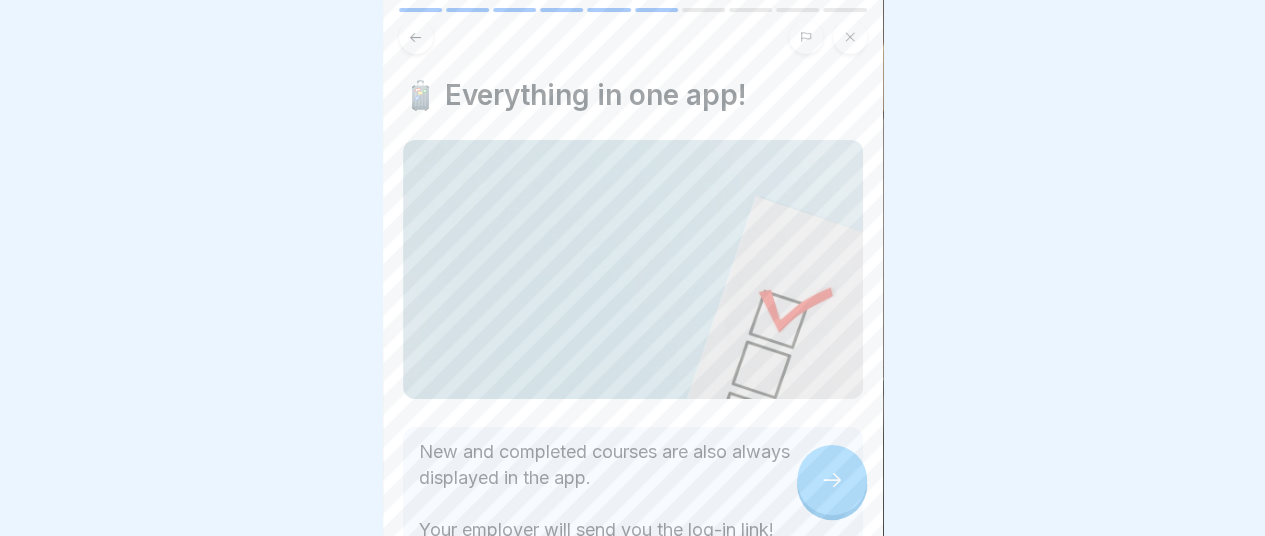 scroll, scrollTop: 130, scrollLeft: 0, axis: vertical 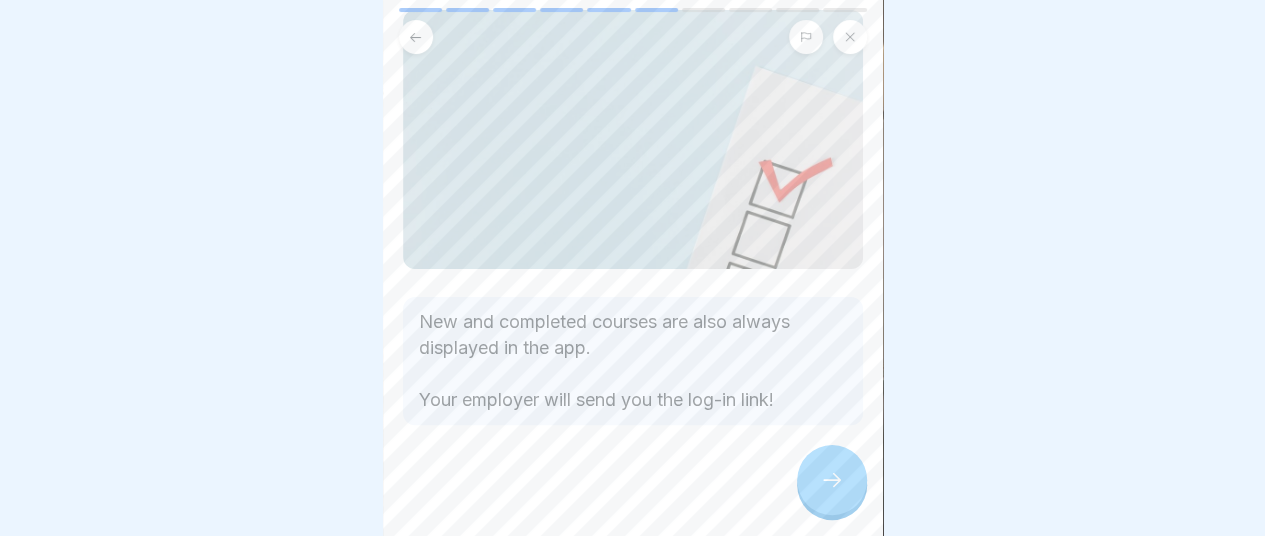 click 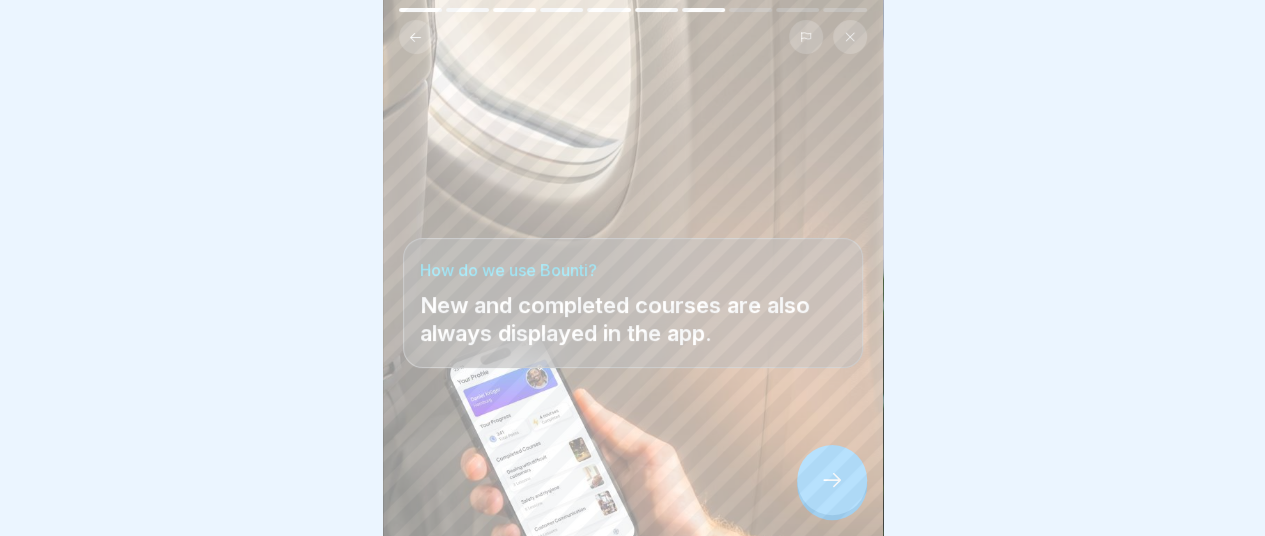 click 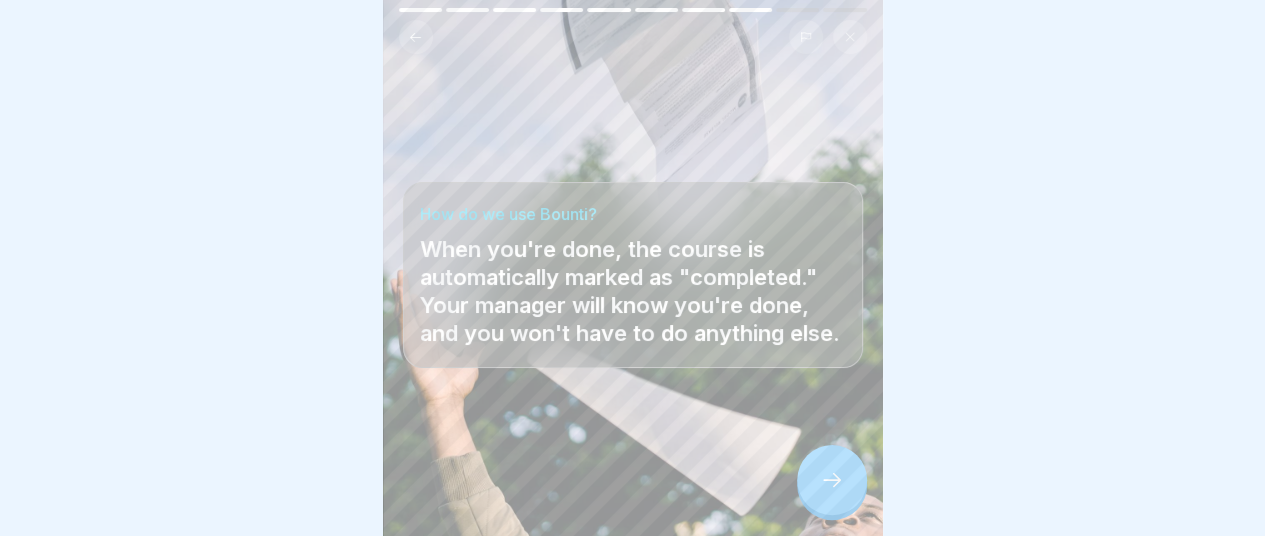 click 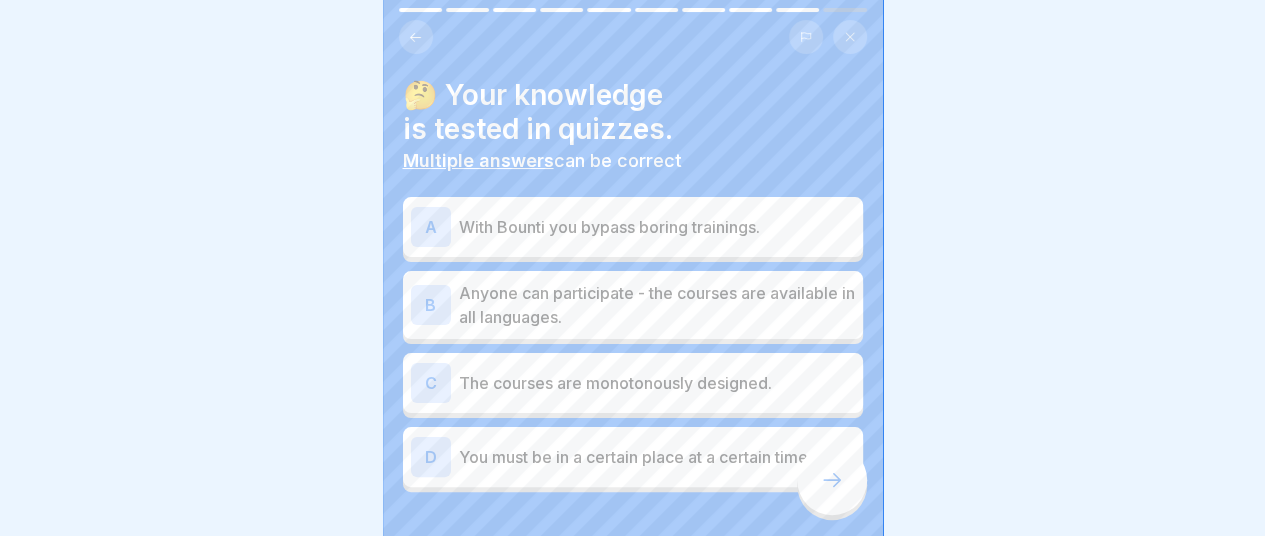 click on "With Bounti you bypass boring trainings." at bounding box center (657, 227) 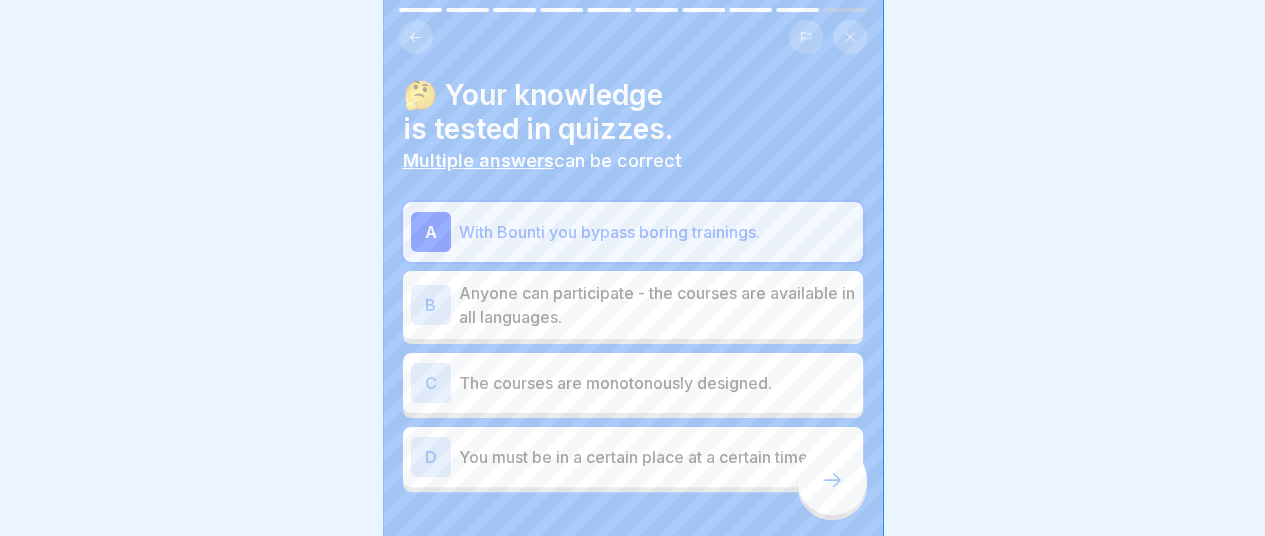 click on "Anyone can participate - the courses are available in all languages." at bounding box center [657, 305] 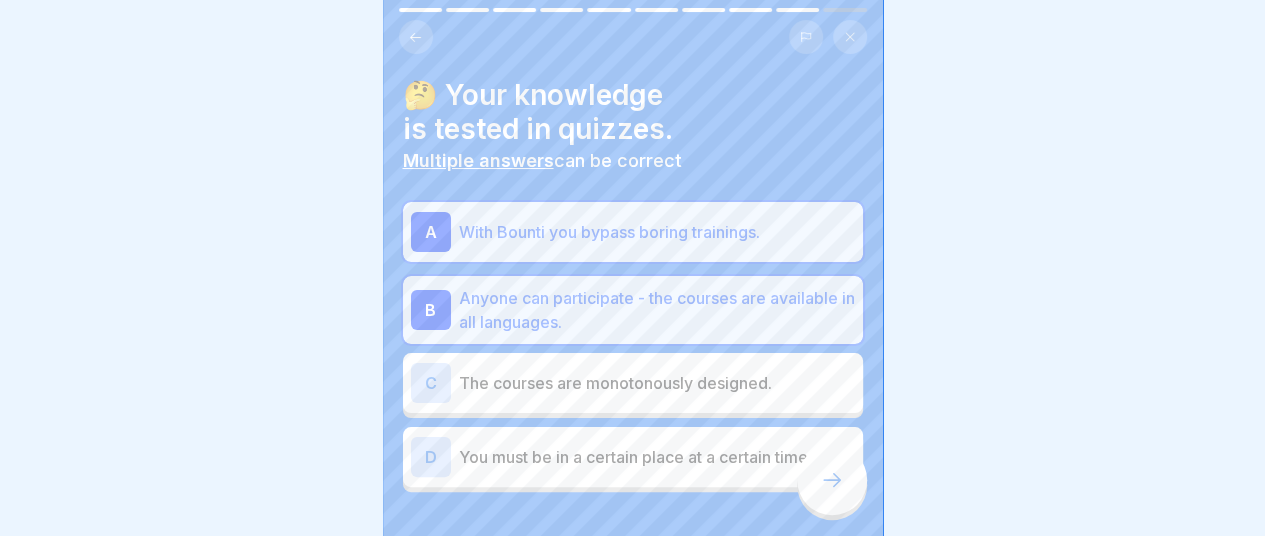 click on "The courses are monotonously designed." at bounding box center [657, 383] 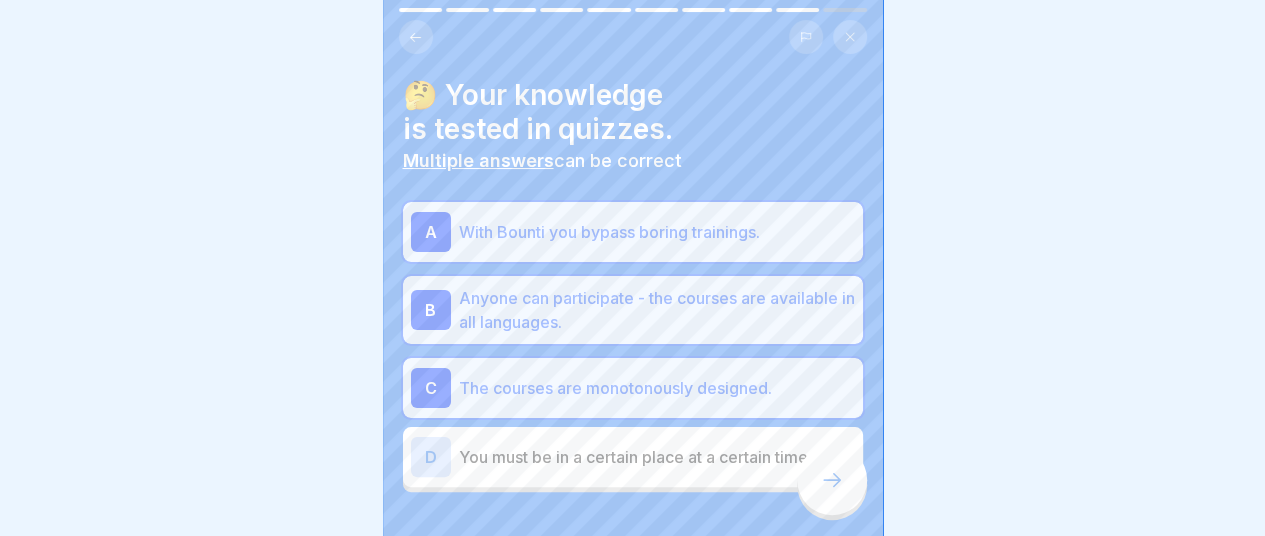 click on "C" at bounding box center (431, 388) 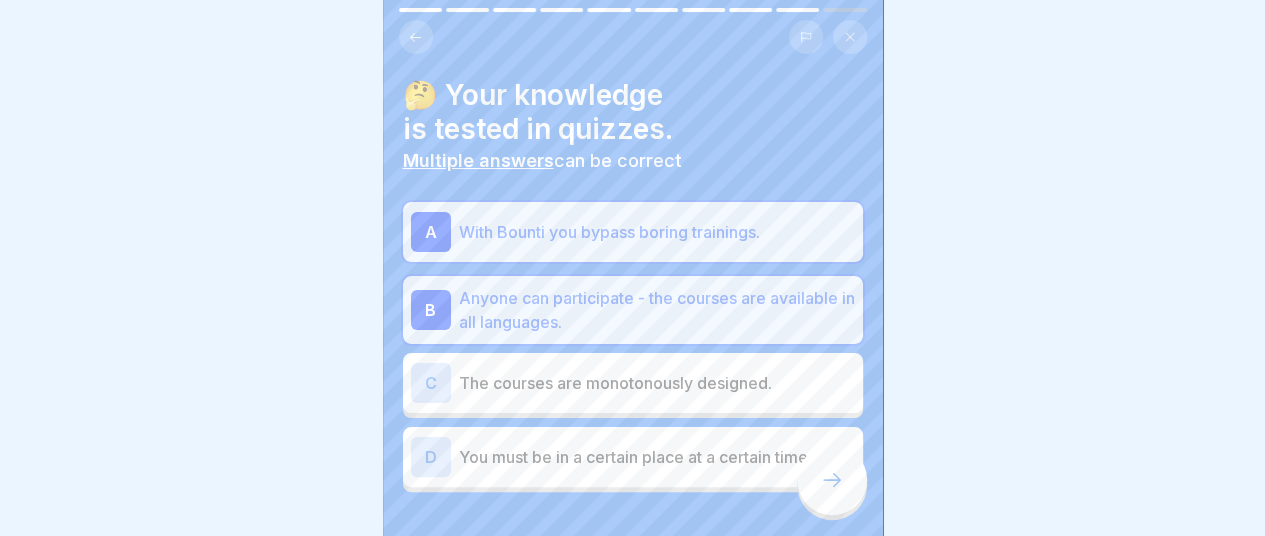 click 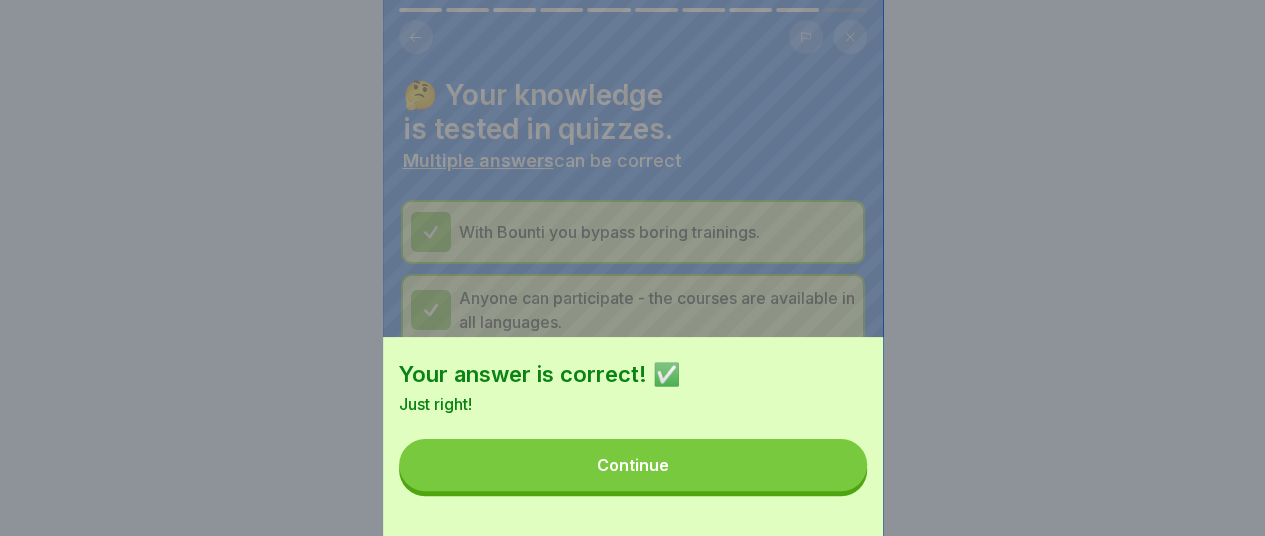 click on "Continue" at bounding box center (633, 465) 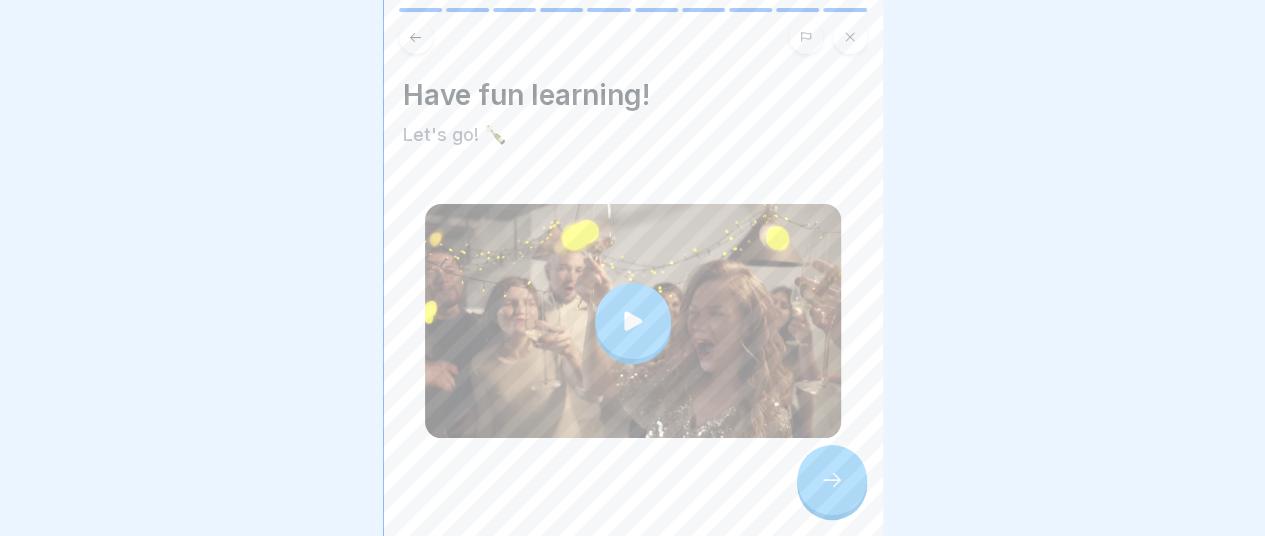 click 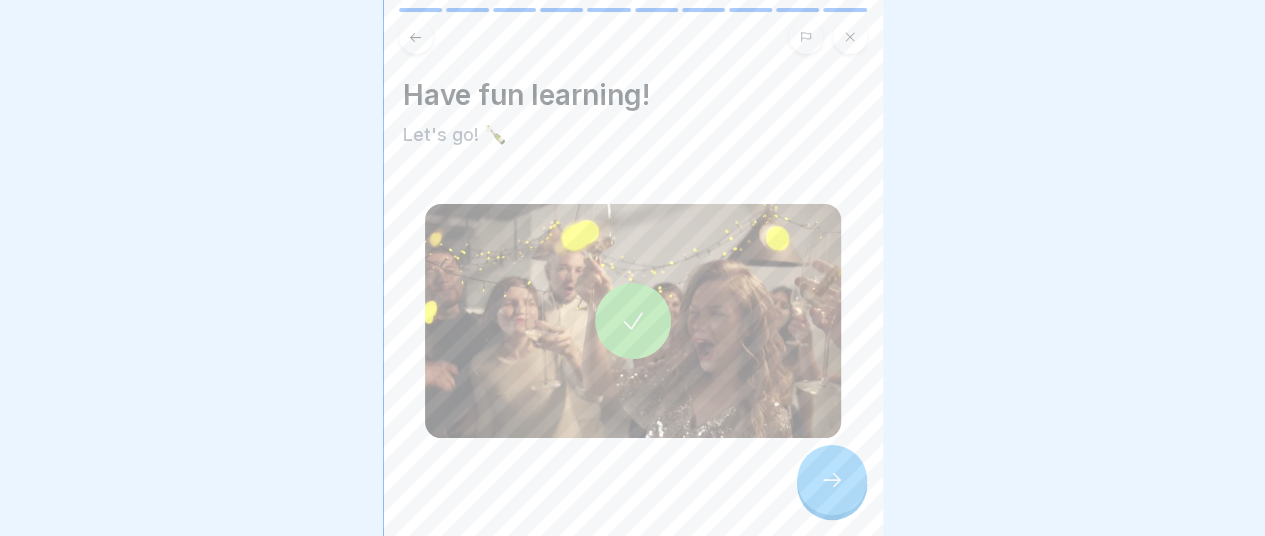 click at bounding box center [832, 480] 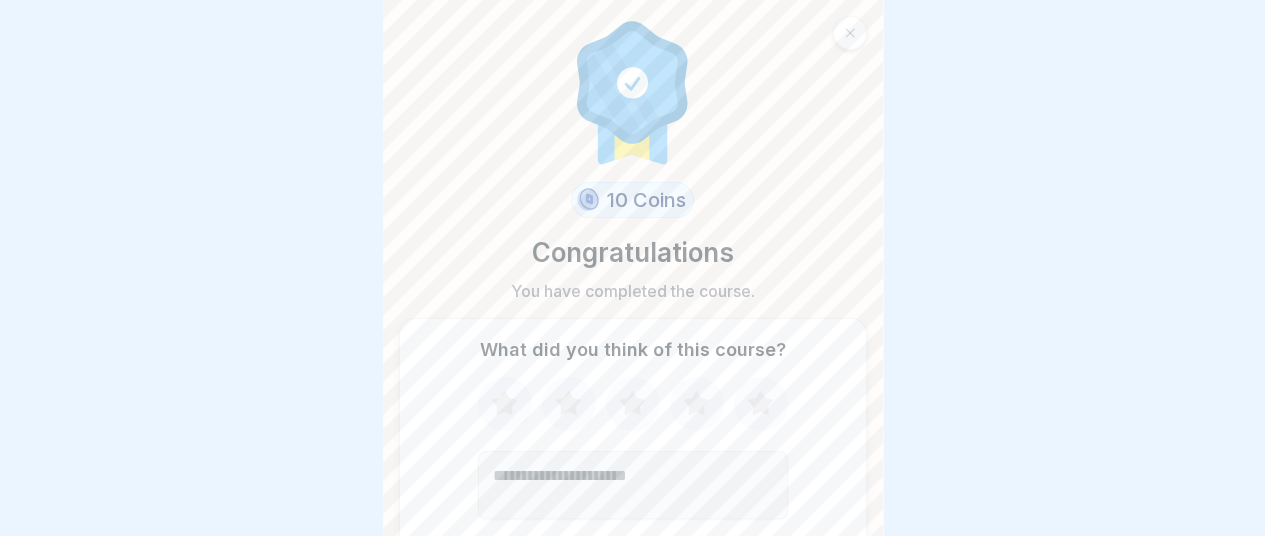 click 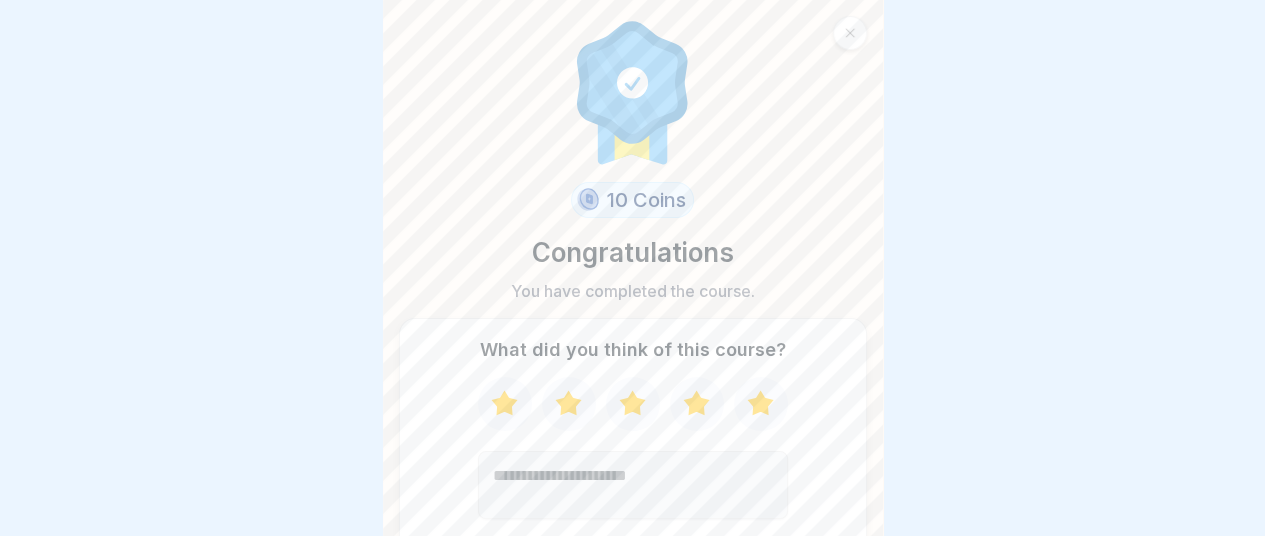 drag, startPoint x: 885, startPoint y: 400, endPoint x: 877, endPoint y: 505, distance: 105.30432 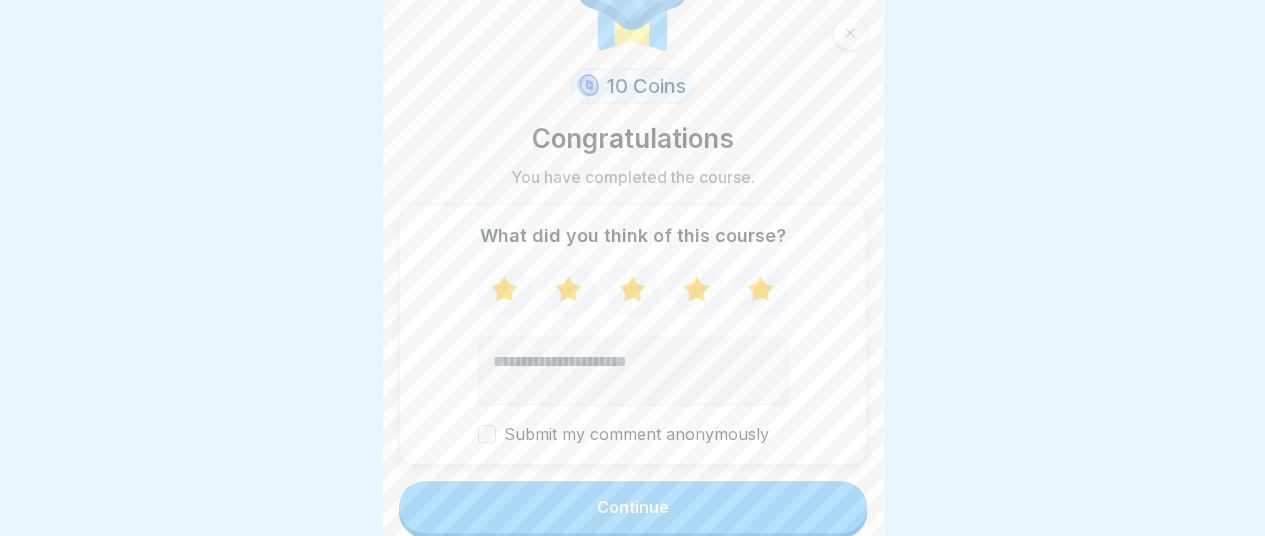 click on "Continue" at bounding box center (633, 507) 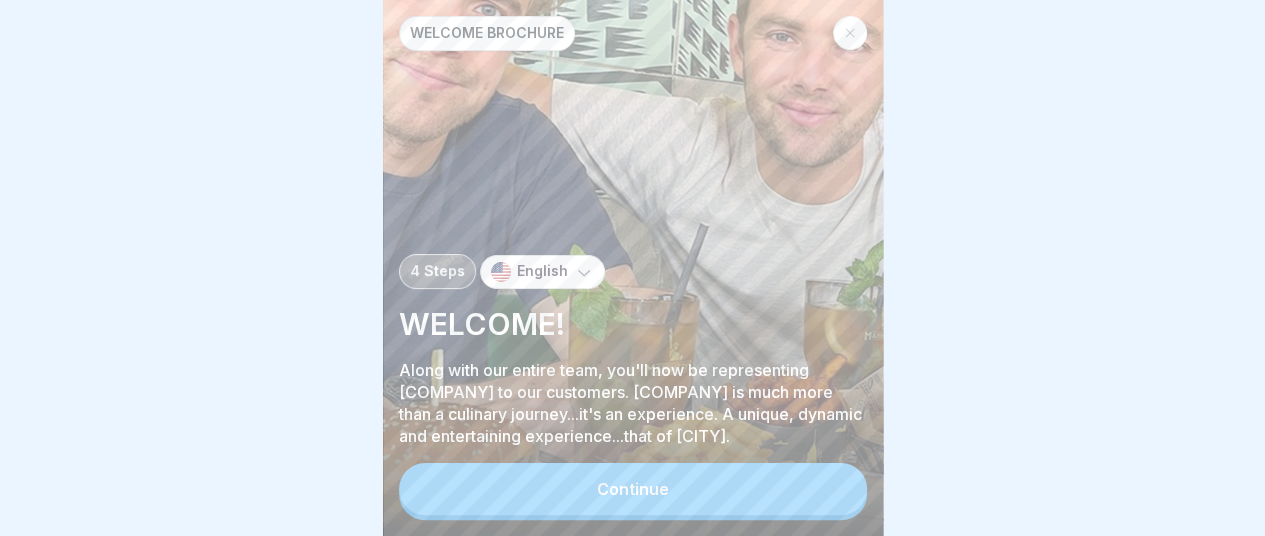click on "Continue" at bounding box center (633, 489) 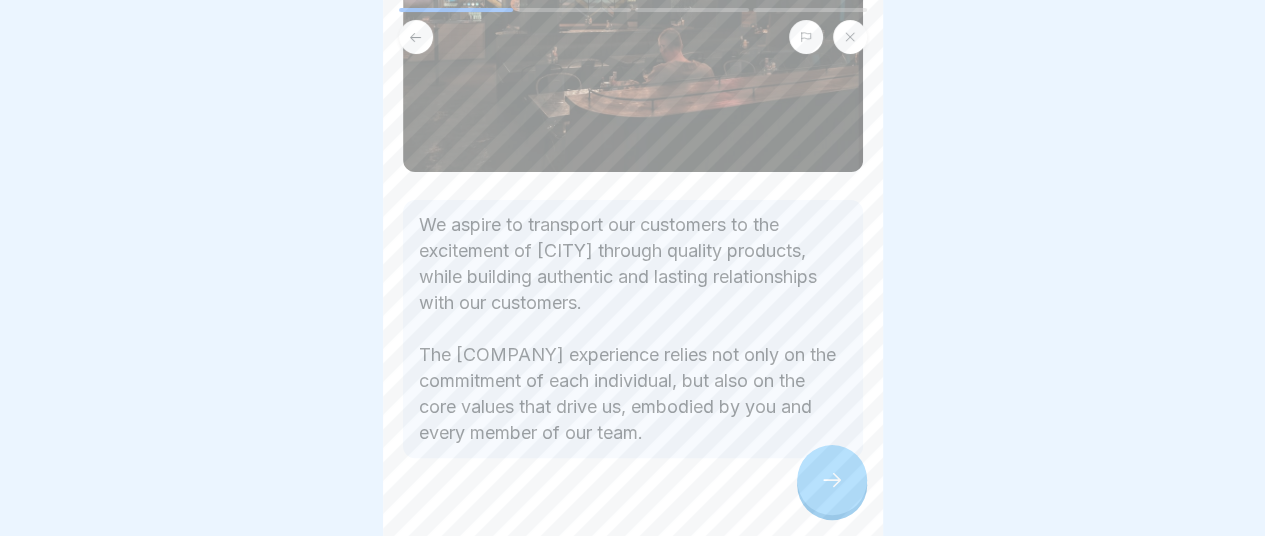 scroll, scrollTop: 303, scrollLeft: 0, axis: vertical 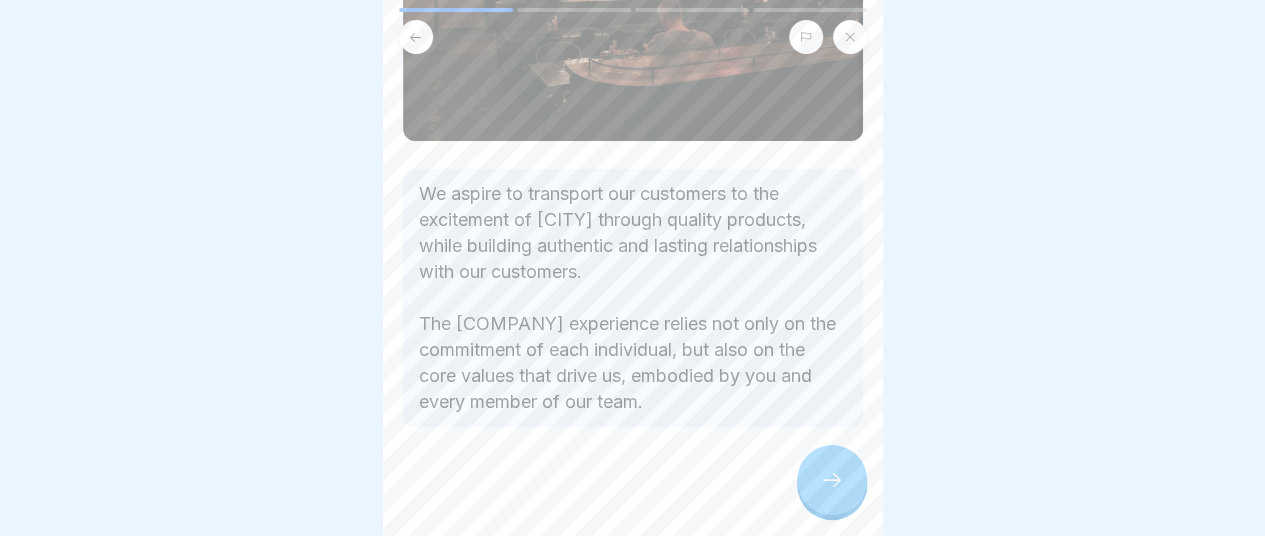 click at bounding box center [832, 480] 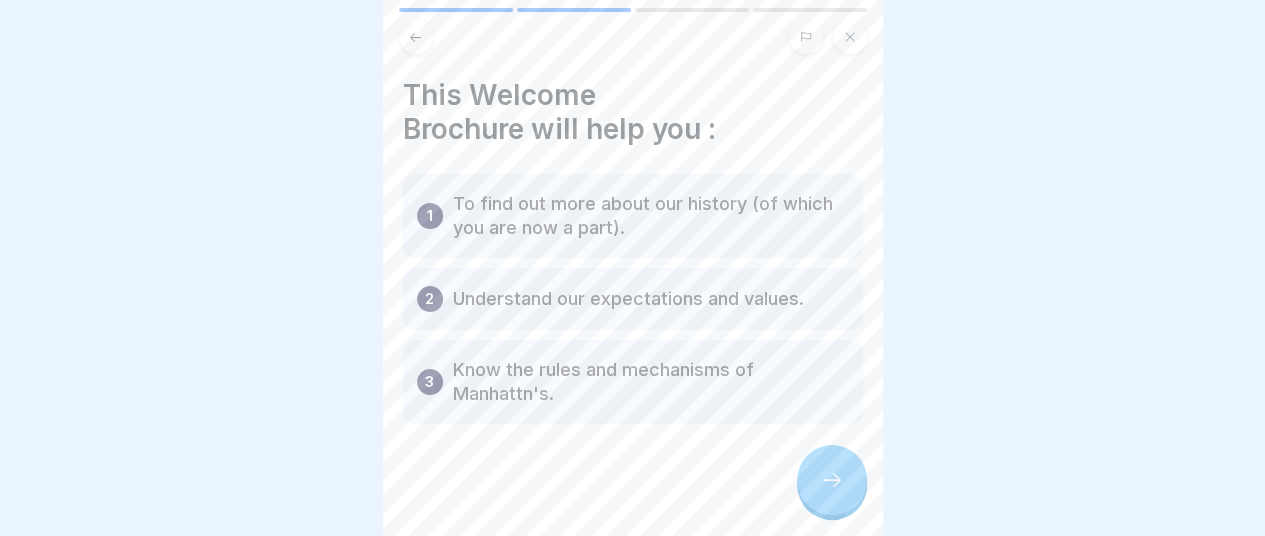 click at bounding box center [832, 480] 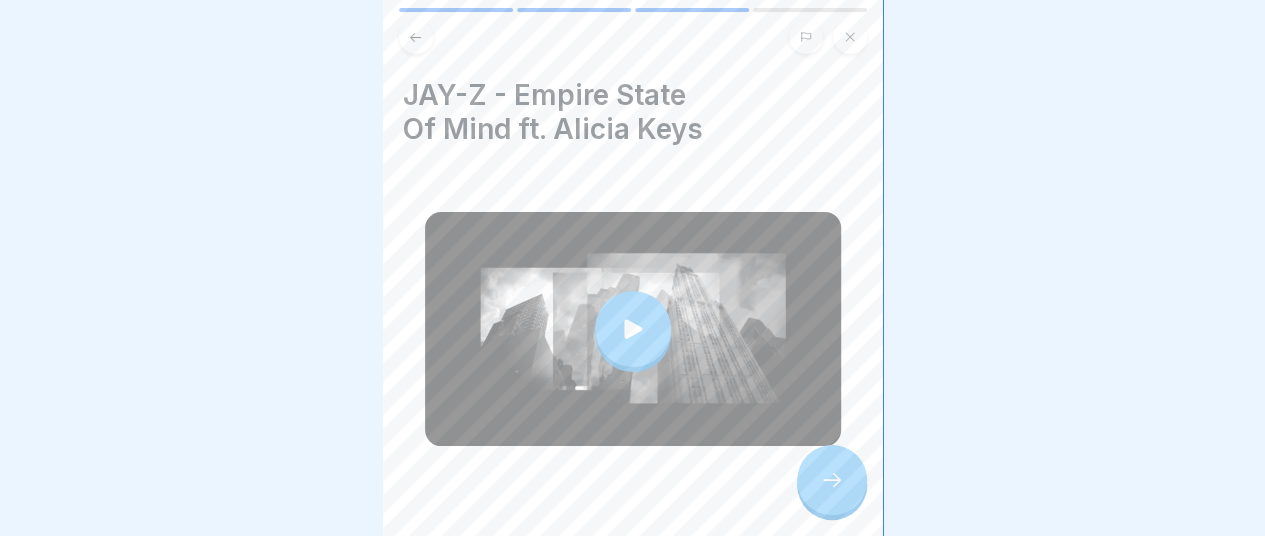 click at bounding box center [633, 329] 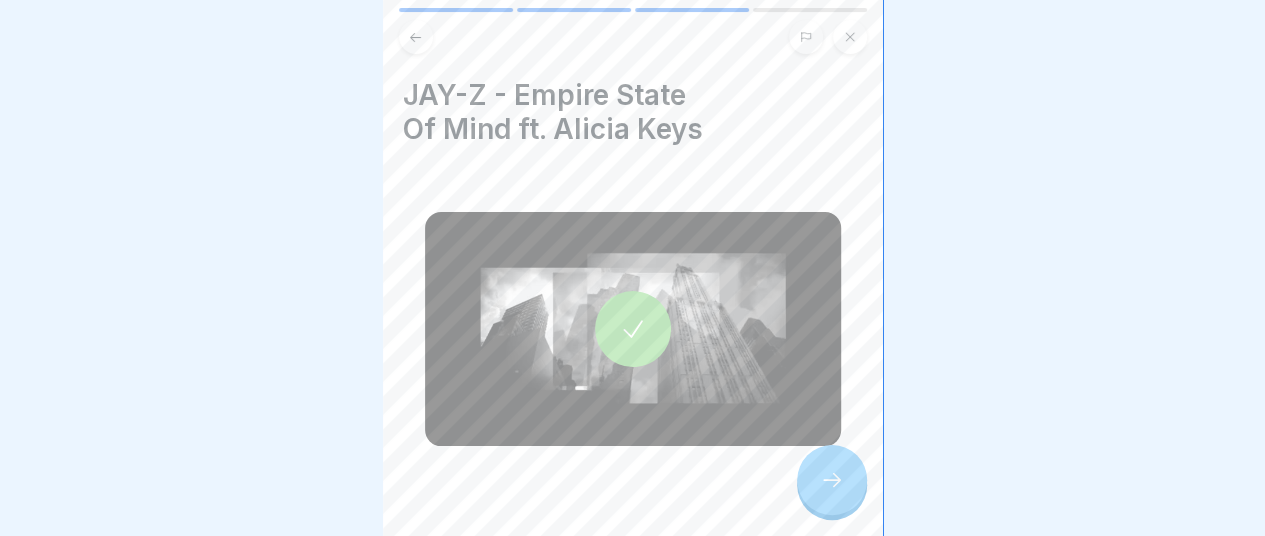 click at bounding box center [832, 480] 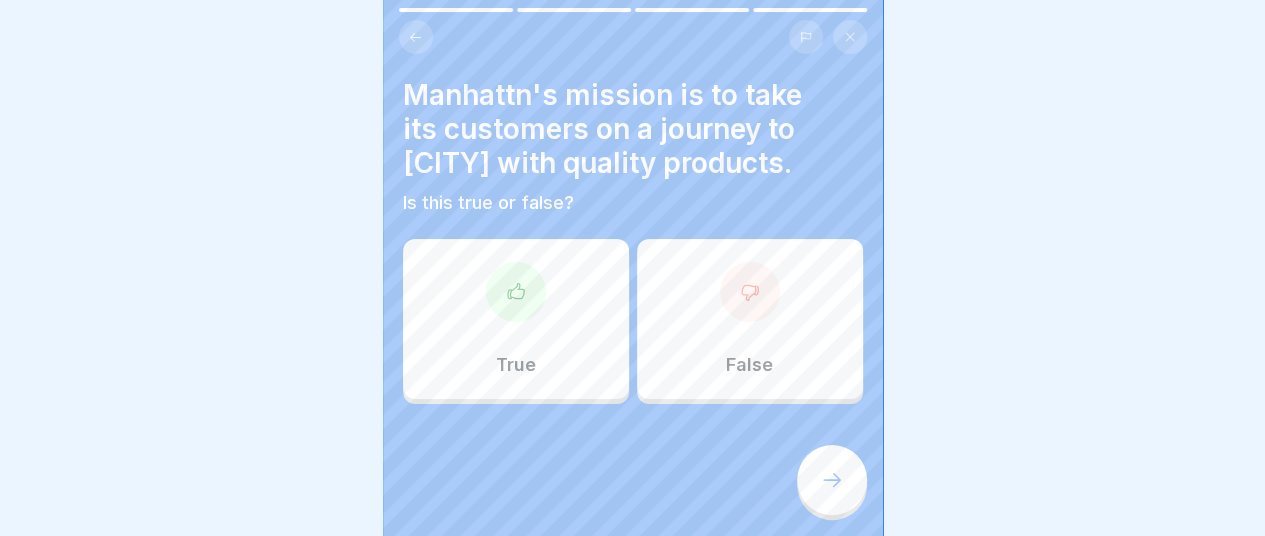 click 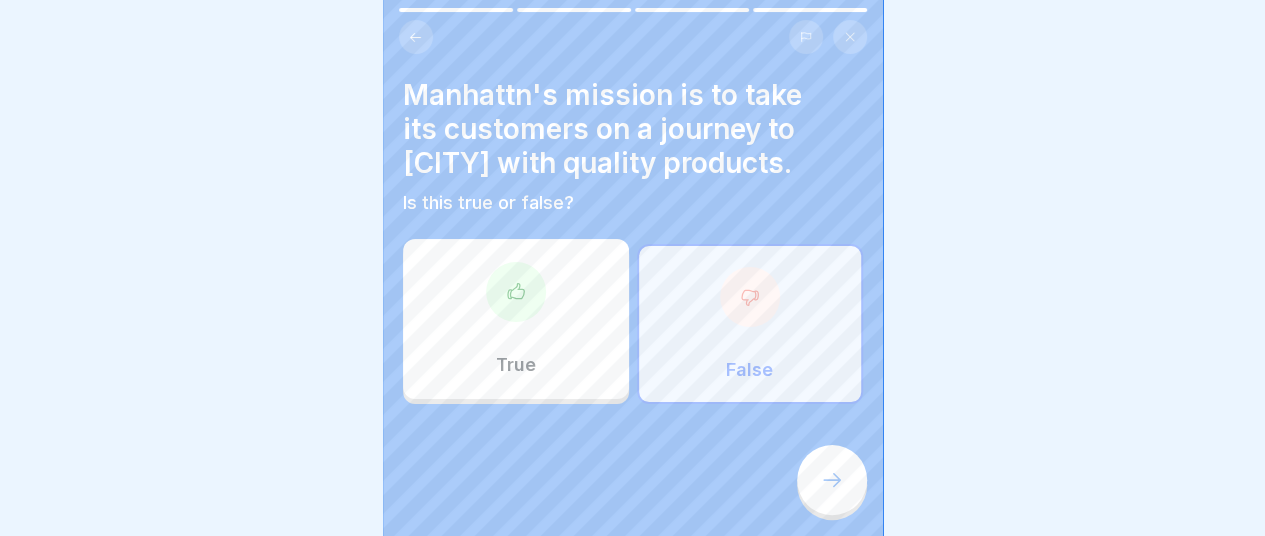 click at bounding box center (832, 480) 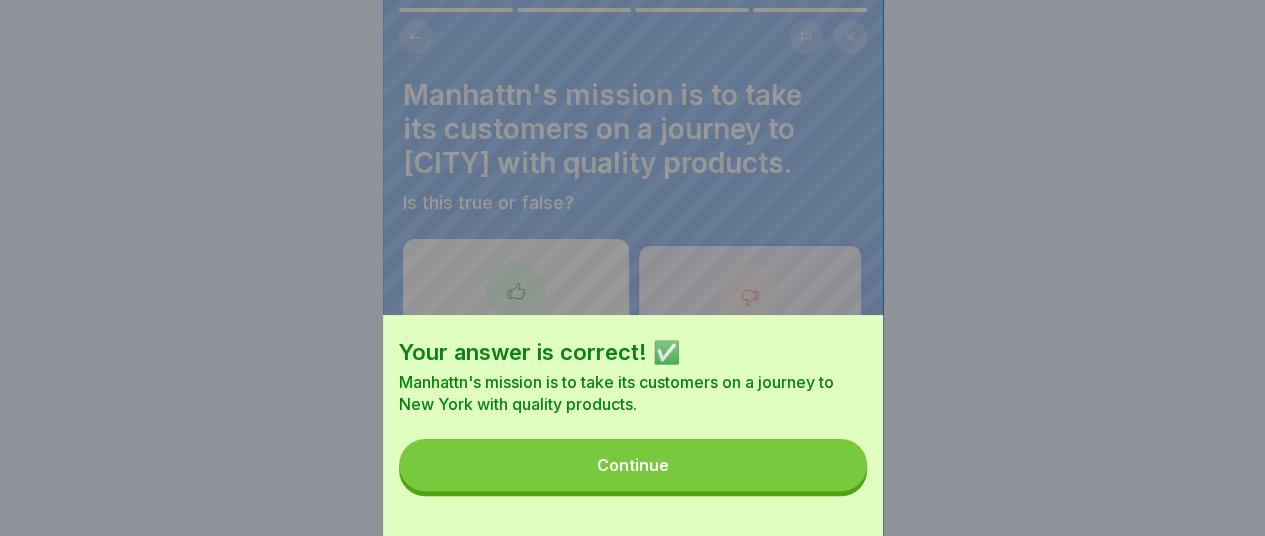 click on "Continue" at bounding box center (633, 465) 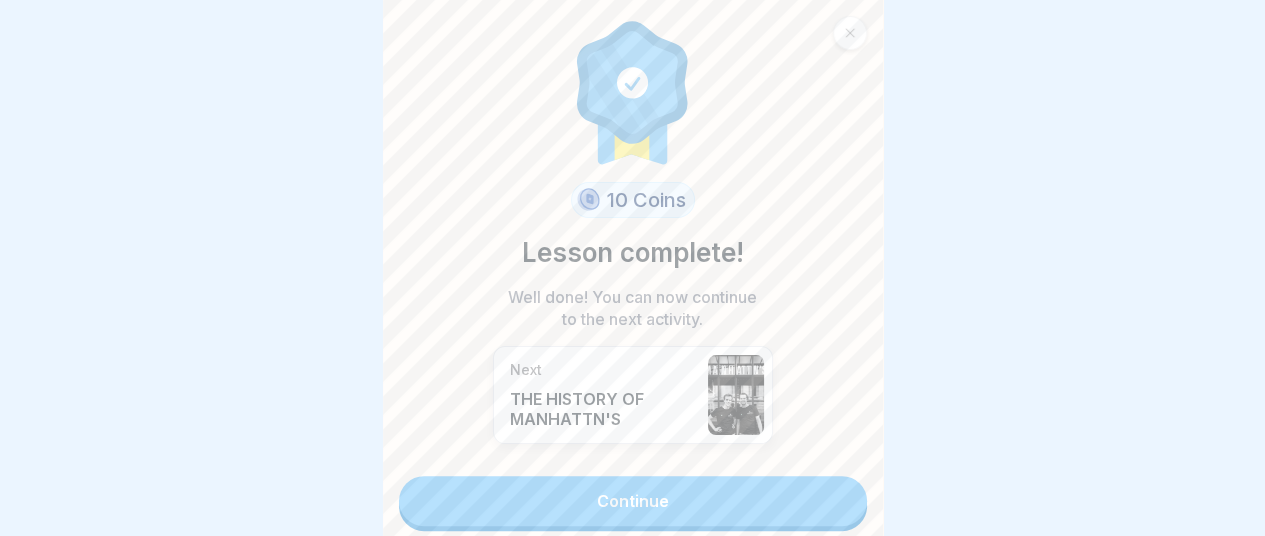 scroll, scrollTop: 10, scrollLeft: 0, axis: vertical 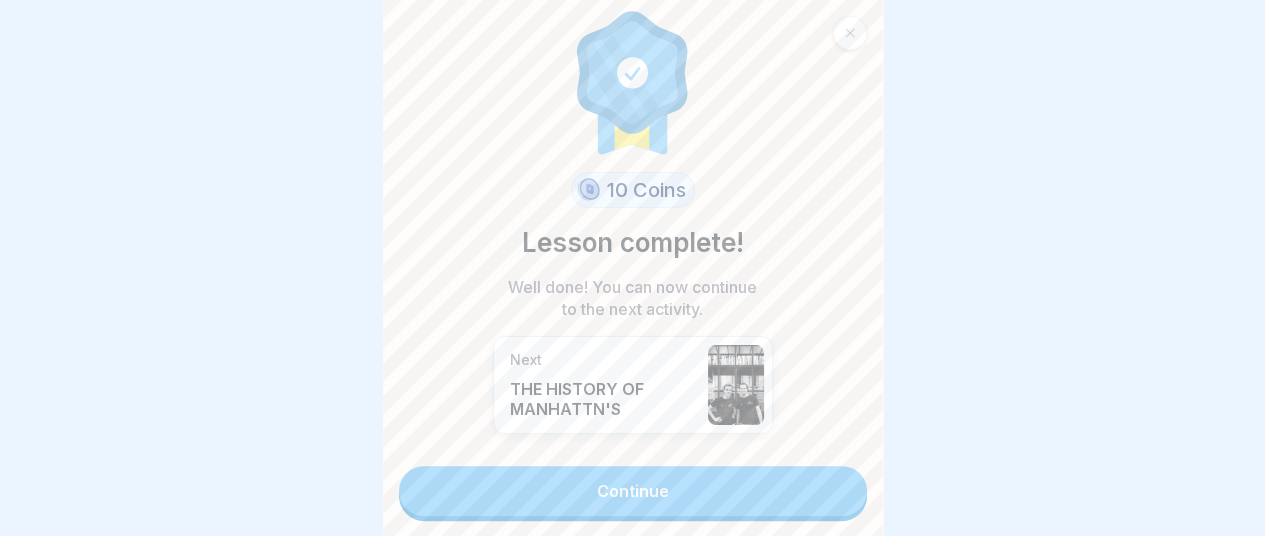 click on "Continue" at bounding box center (633, 491) 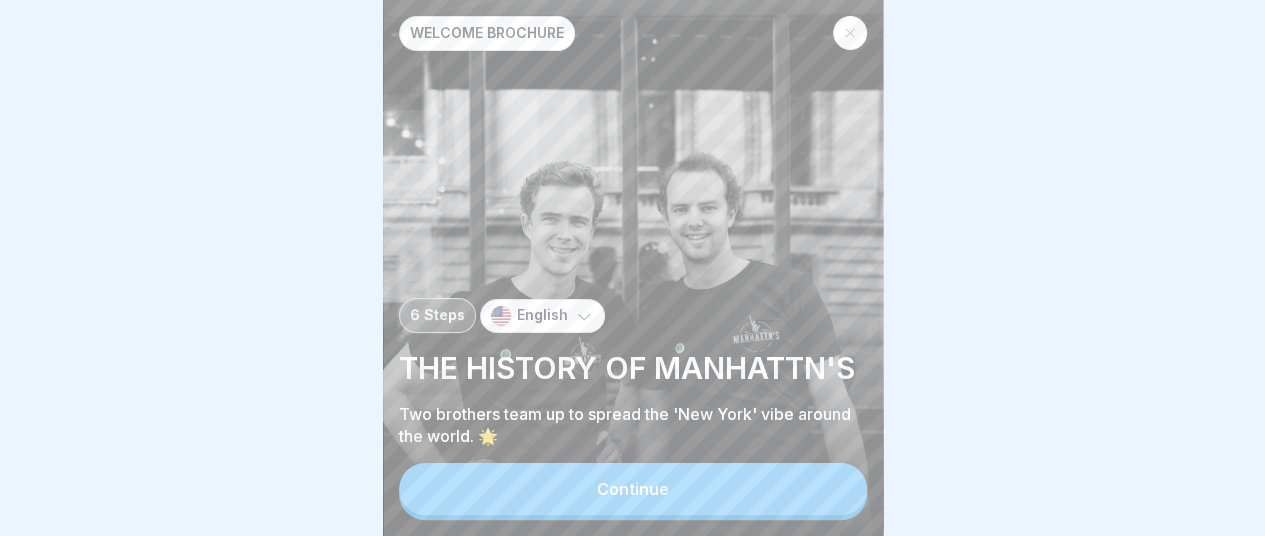 click 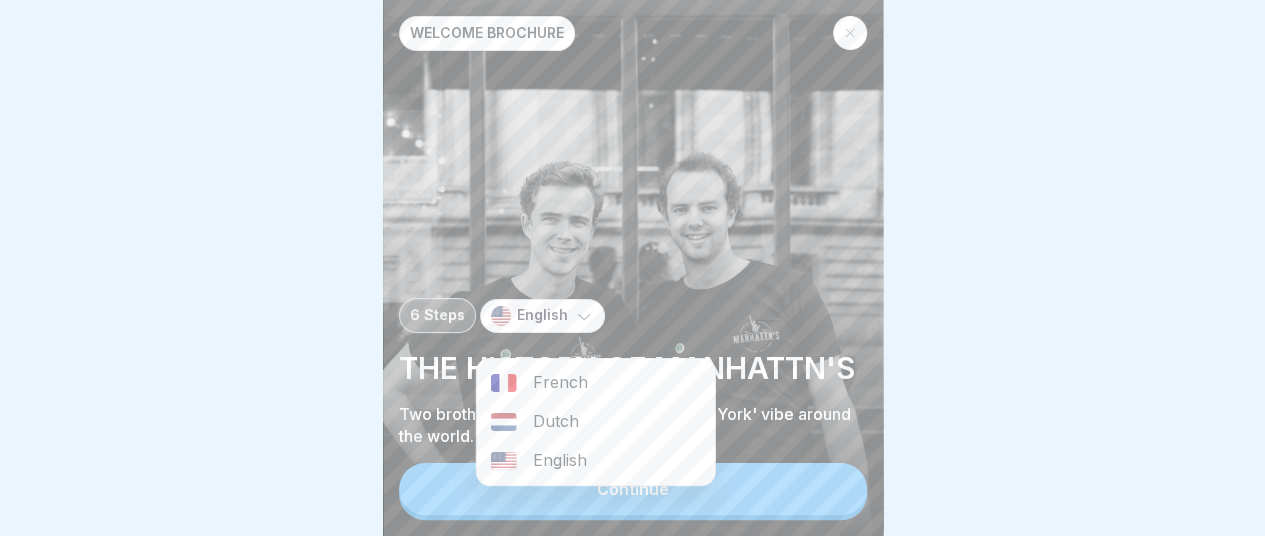 click 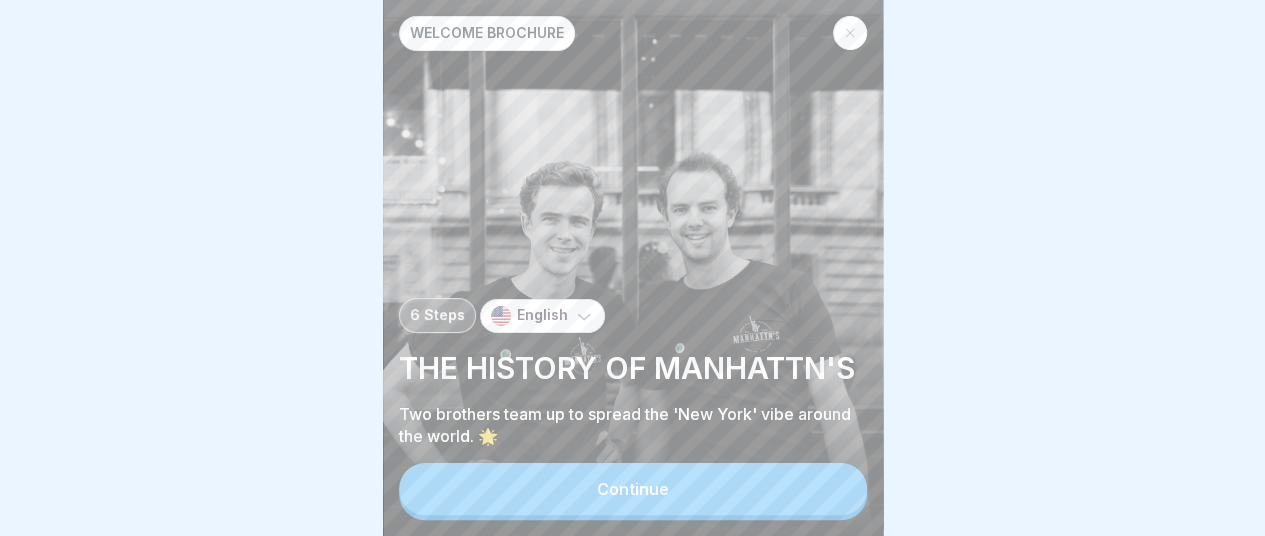 click on "Continue" at bounding box center (633, 489) 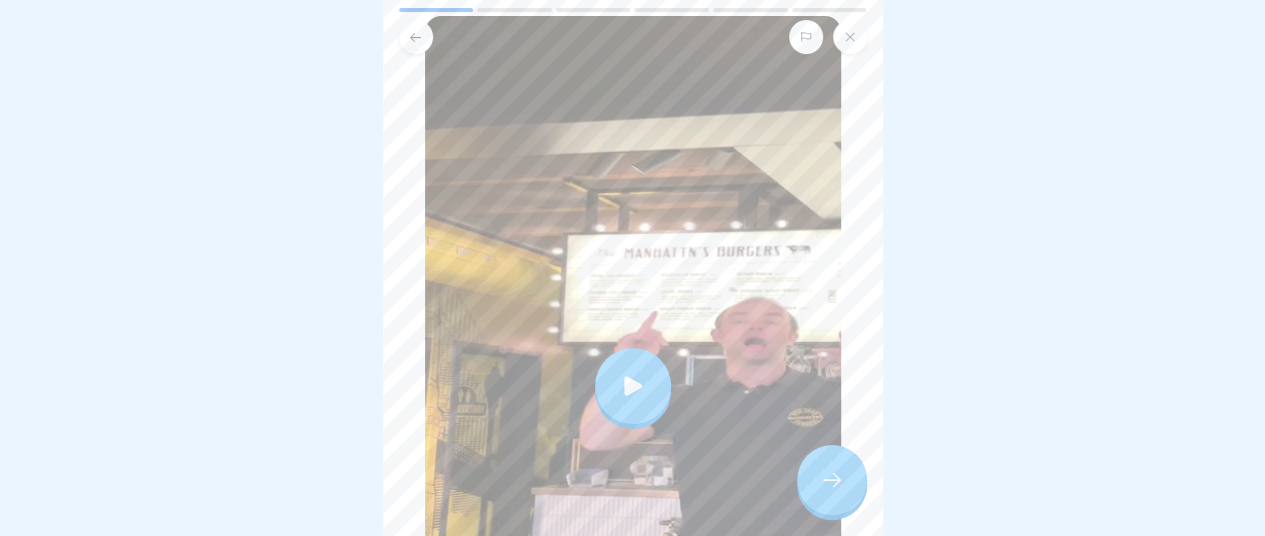 scroll, scrollTop: 303, scrollLeft: 0, axis: vertical 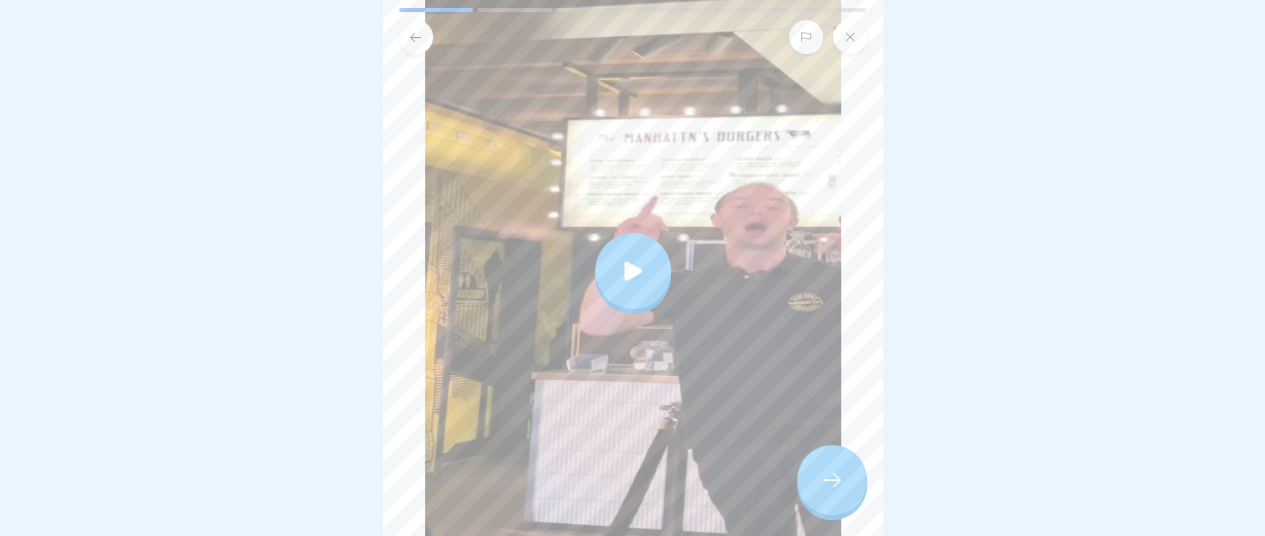 click 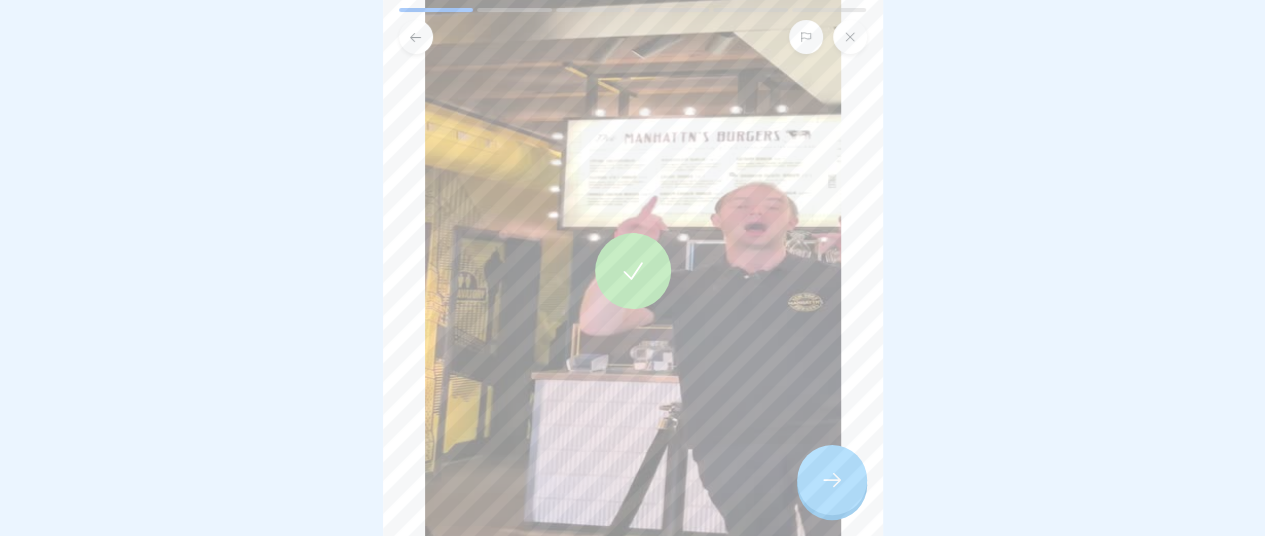 click 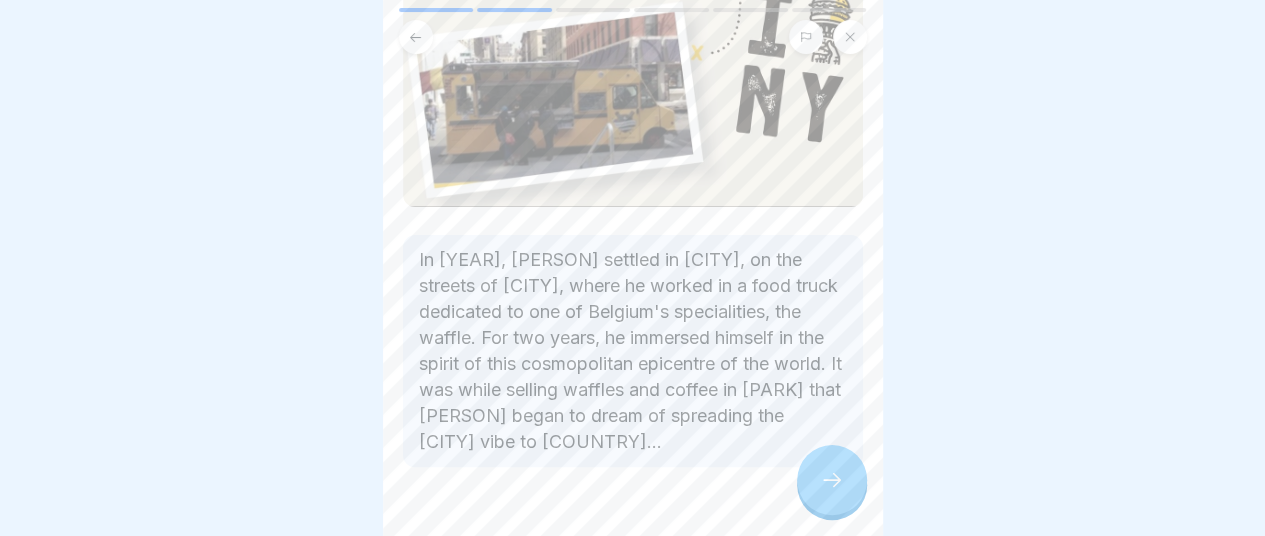 scroll, scrollTop: 224, scrollLeft: 0, axis: vertical 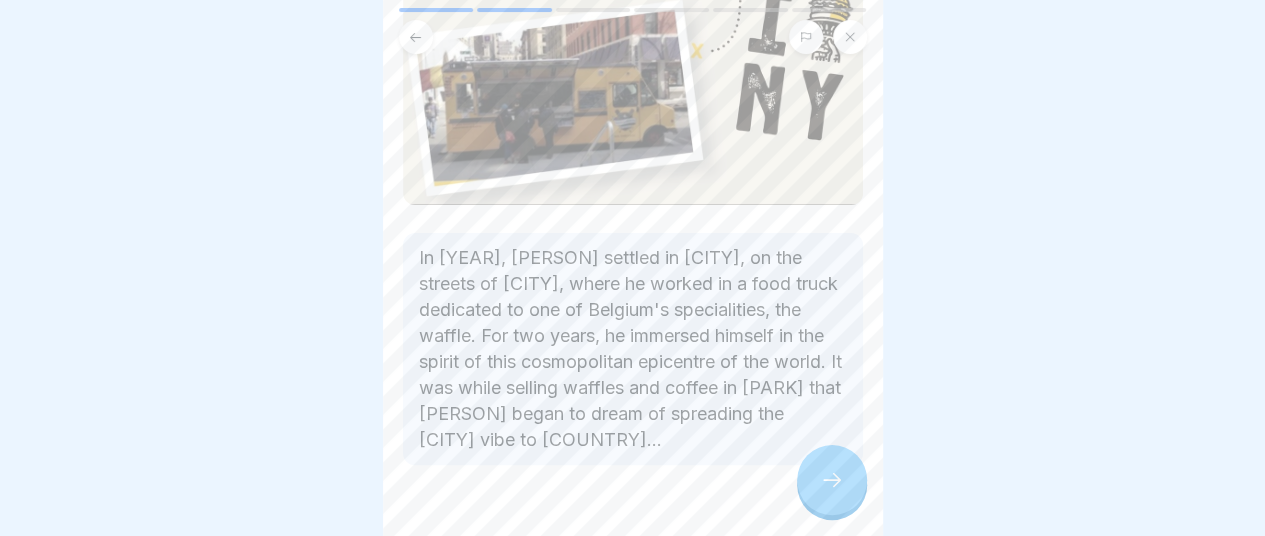 click 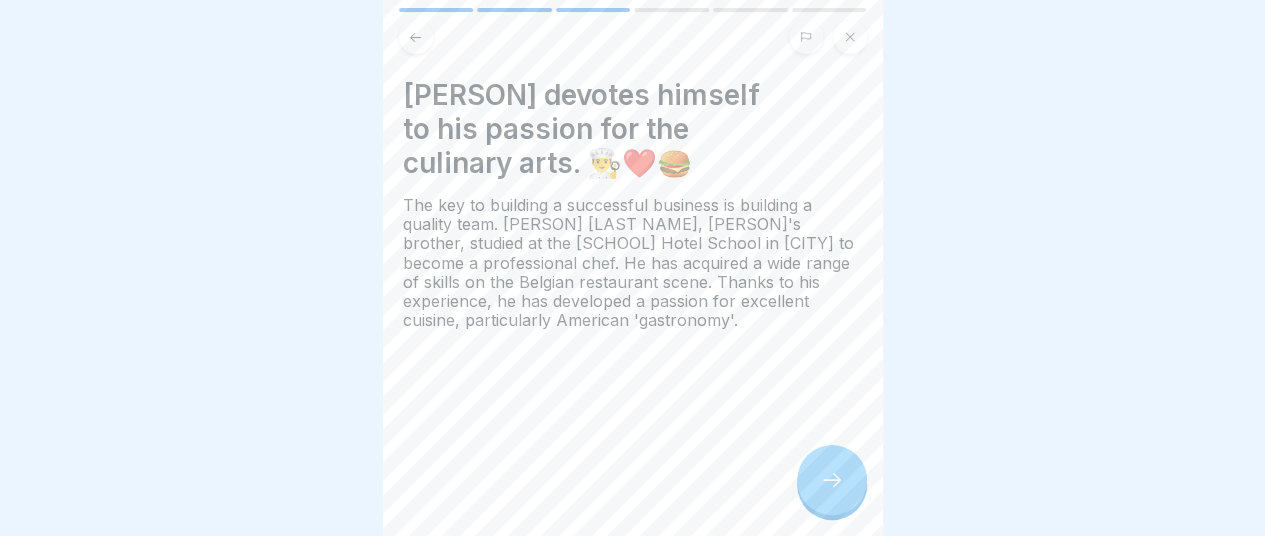 click at bounding box center (832, 480) 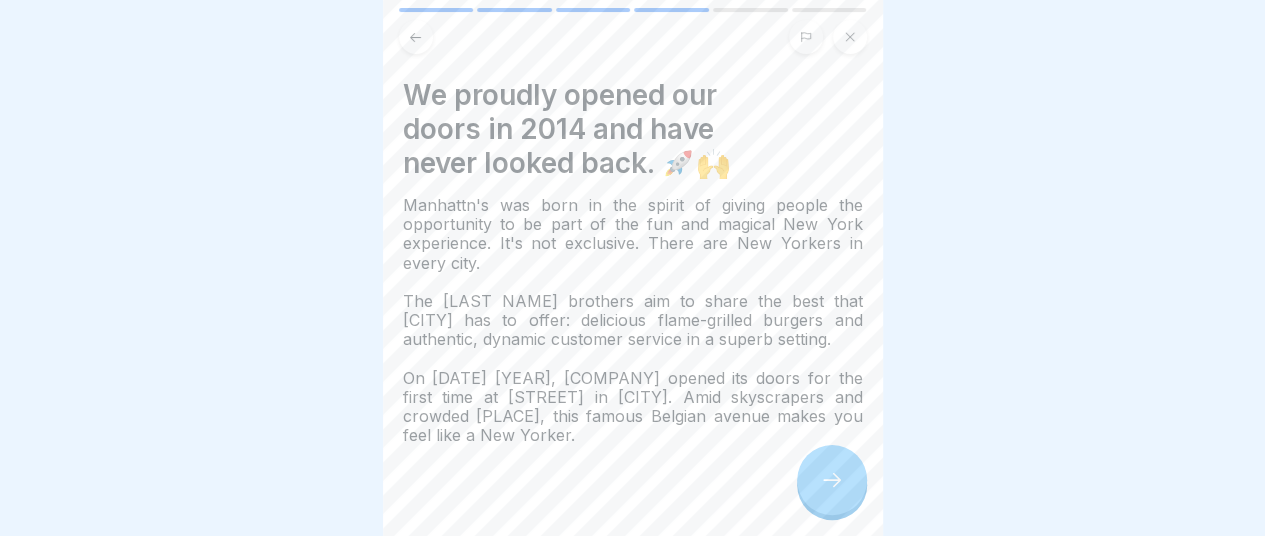 click 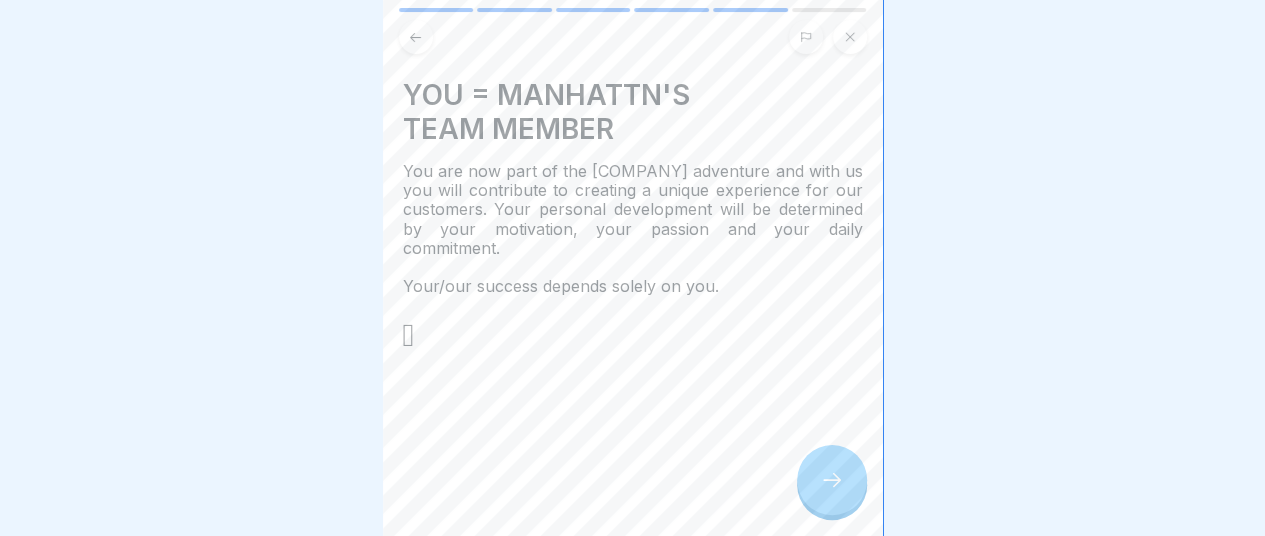 click 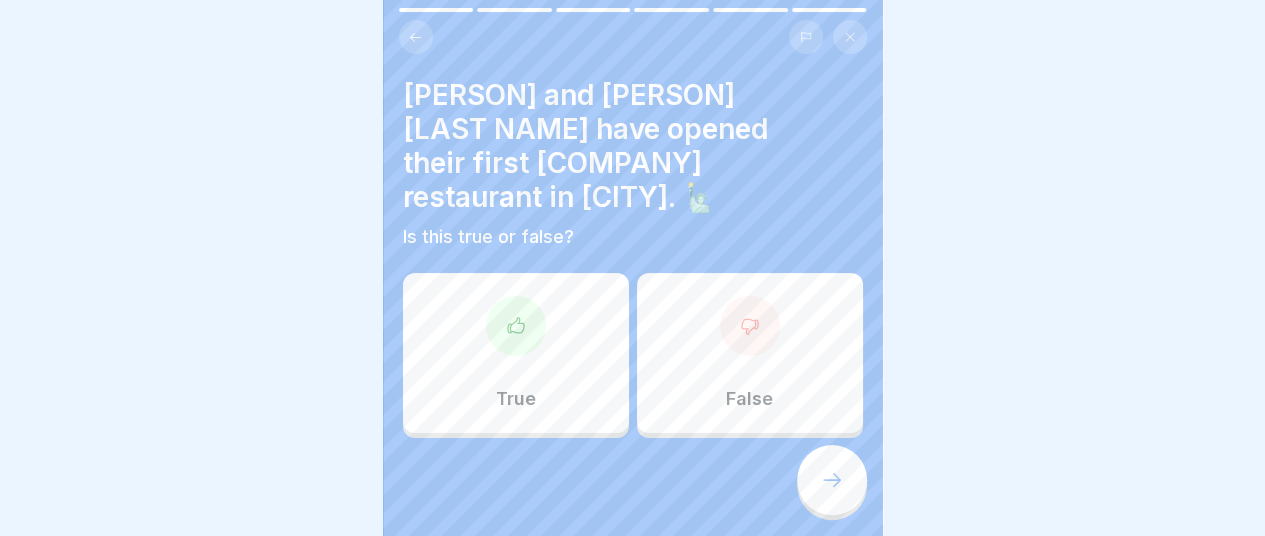 click at bounding box center (750, 326) 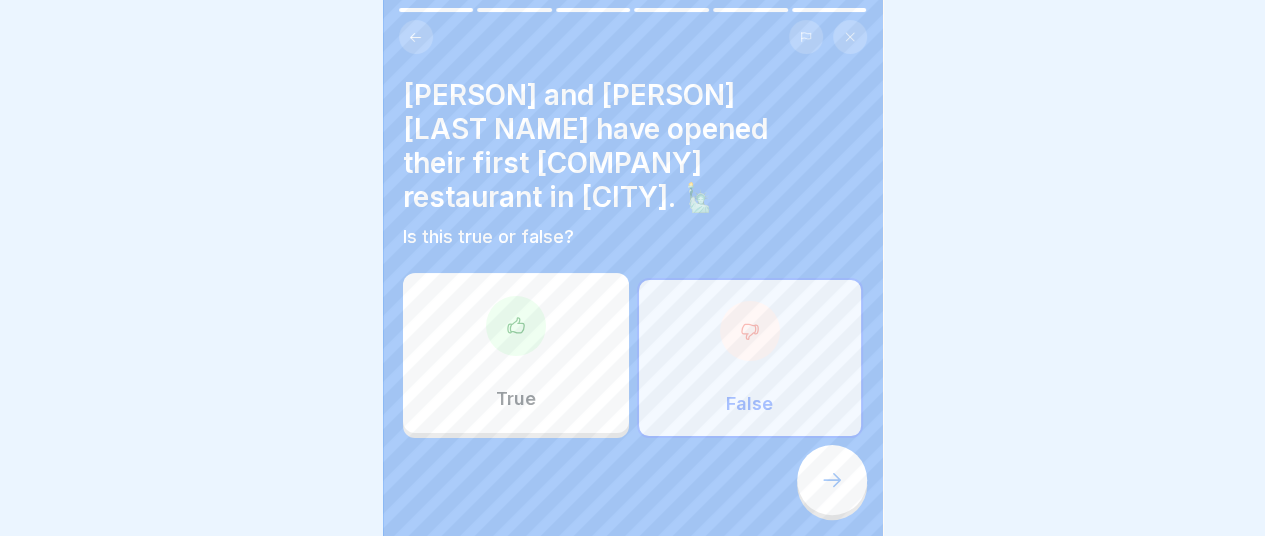 click at bounding box center [832, 480] 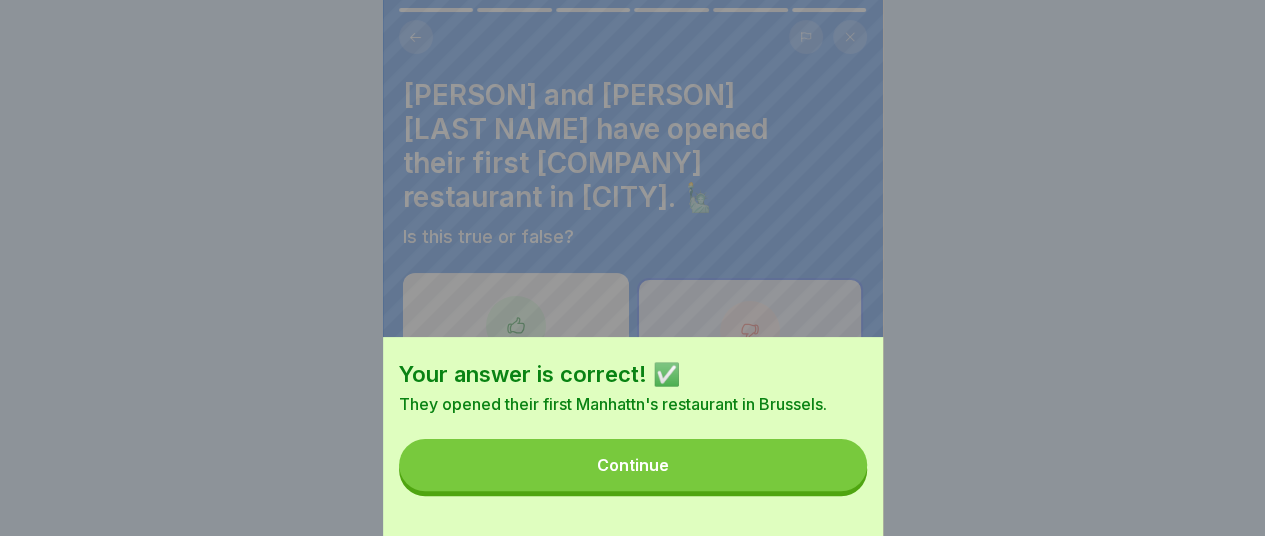 click on "Continue" at bounding box center [633, 465] 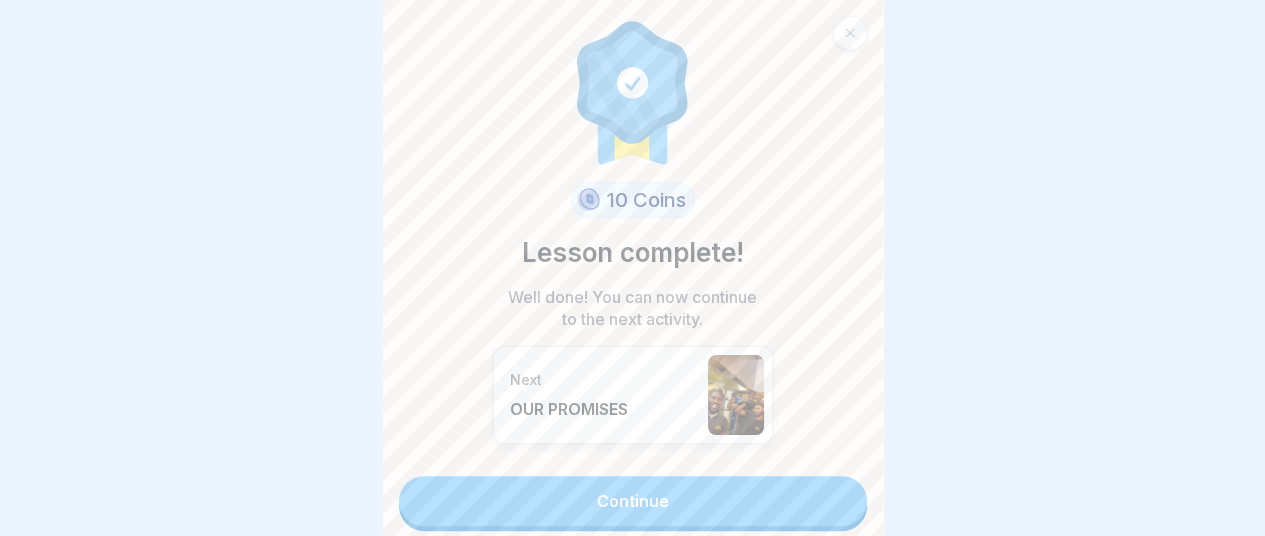 scroll, scrollTop: 10, scrollLeft: 0, axis: vertical 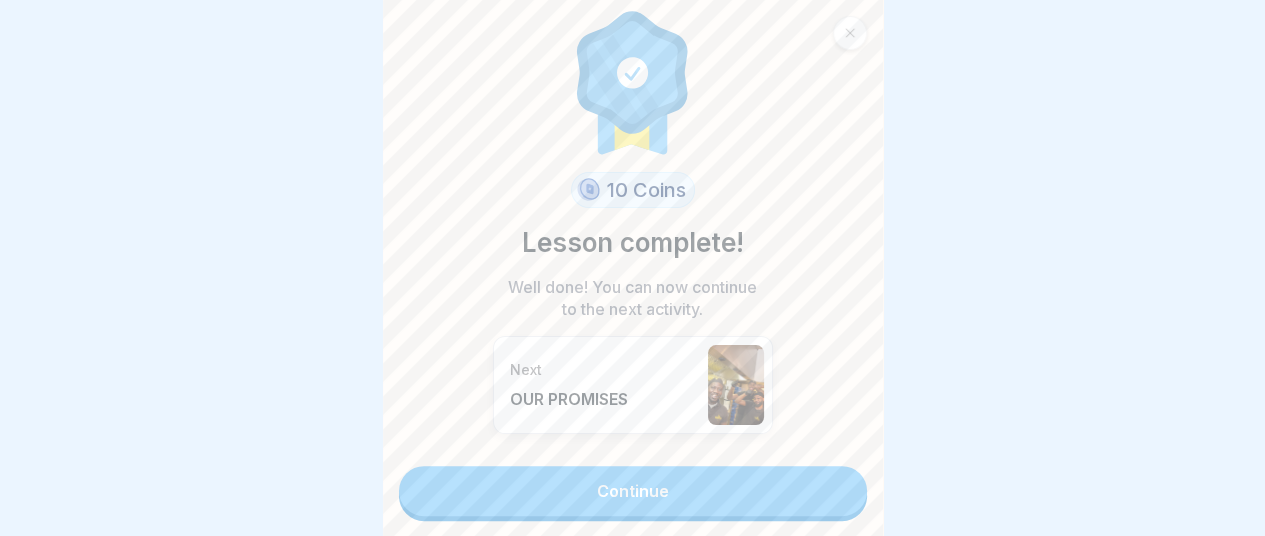 click on "Continue" at bounding box center [633, 491] 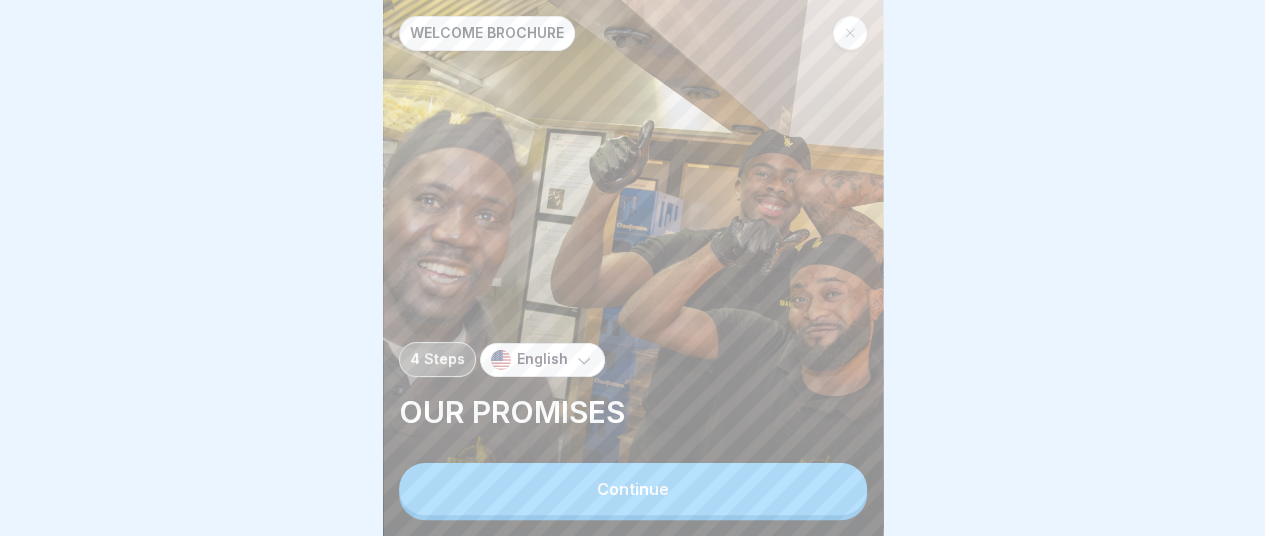 click on "Continue" at bounding box center [633, 489] 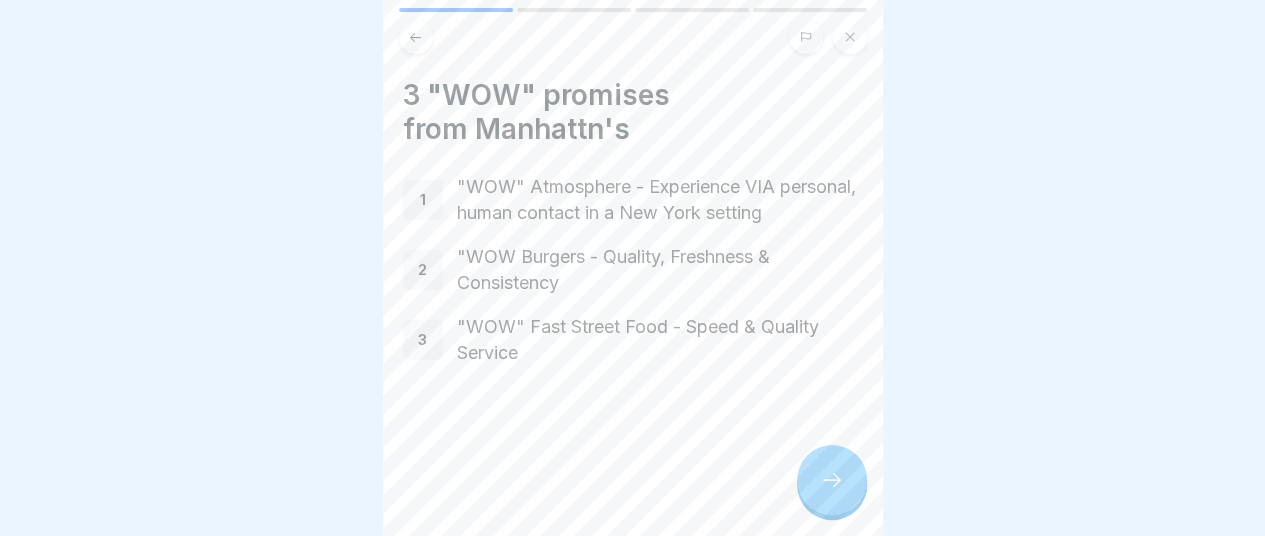 click at bounding box center [832, 480] 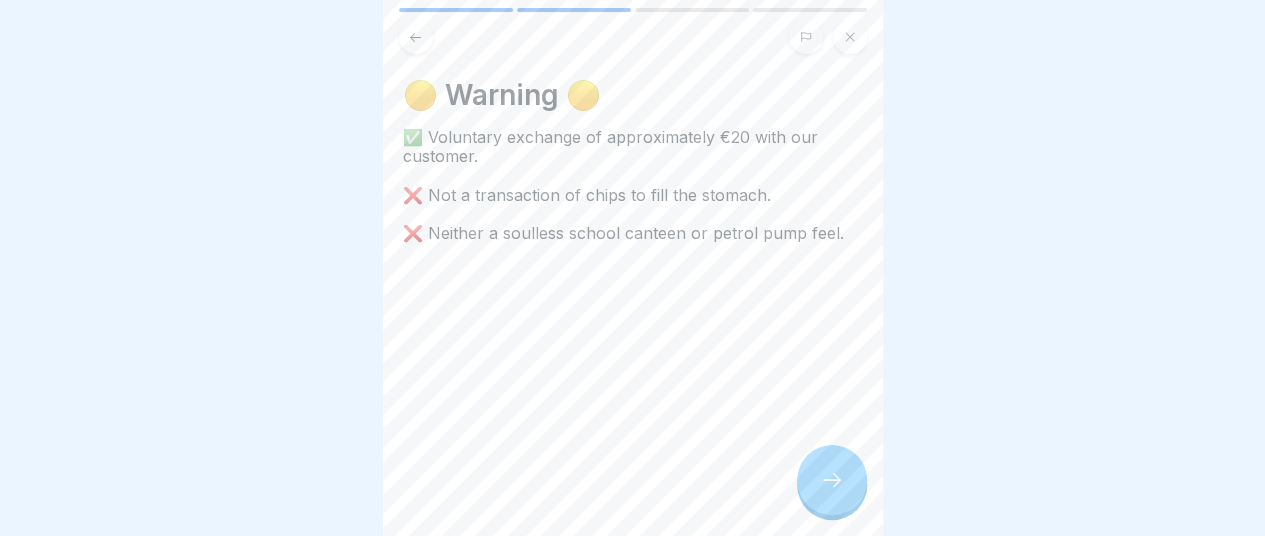 click at bounding box center (832, 480) 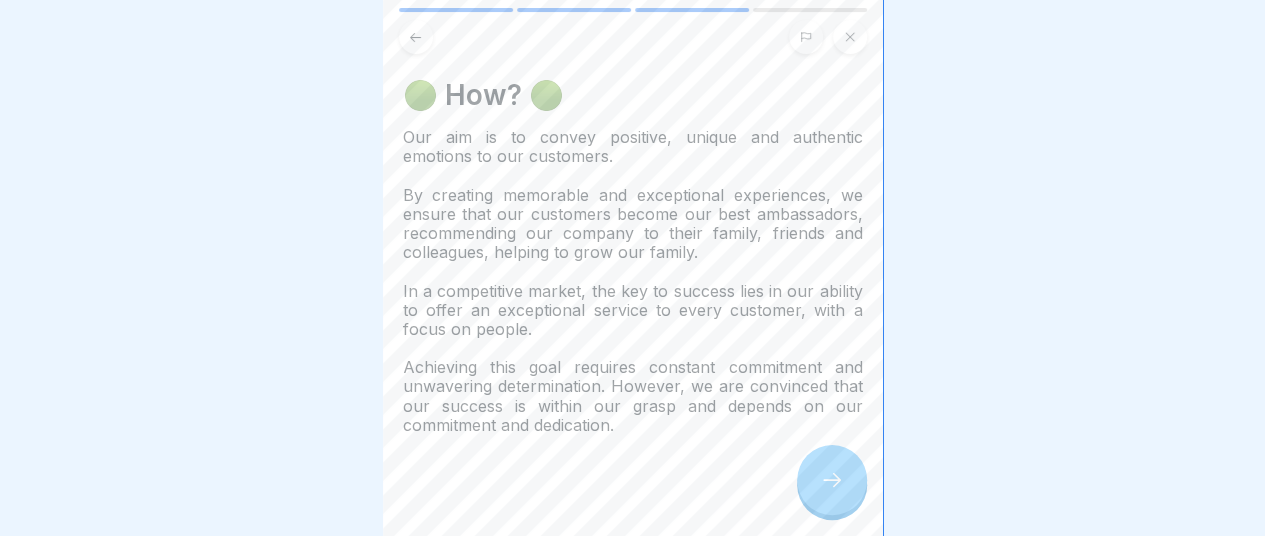 click at bounding box center (832, 480) 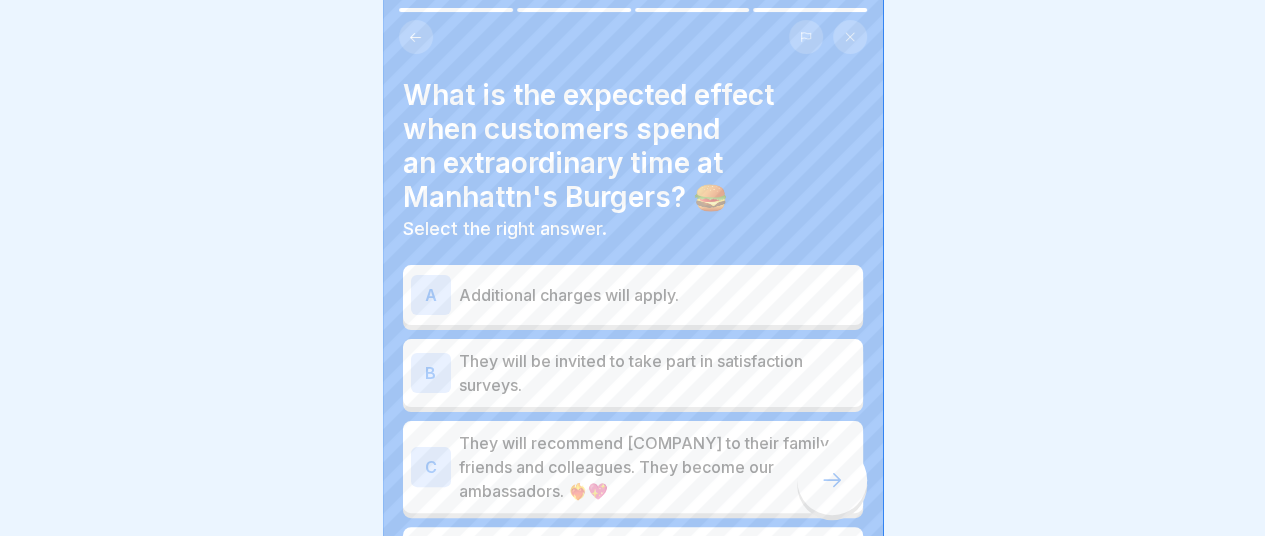 click on "C They will recommend [COMPANY] to their family, friends and colleagues. They become our ambassadors. ❤️‍🔥💖" at bounding box center [633, 467] 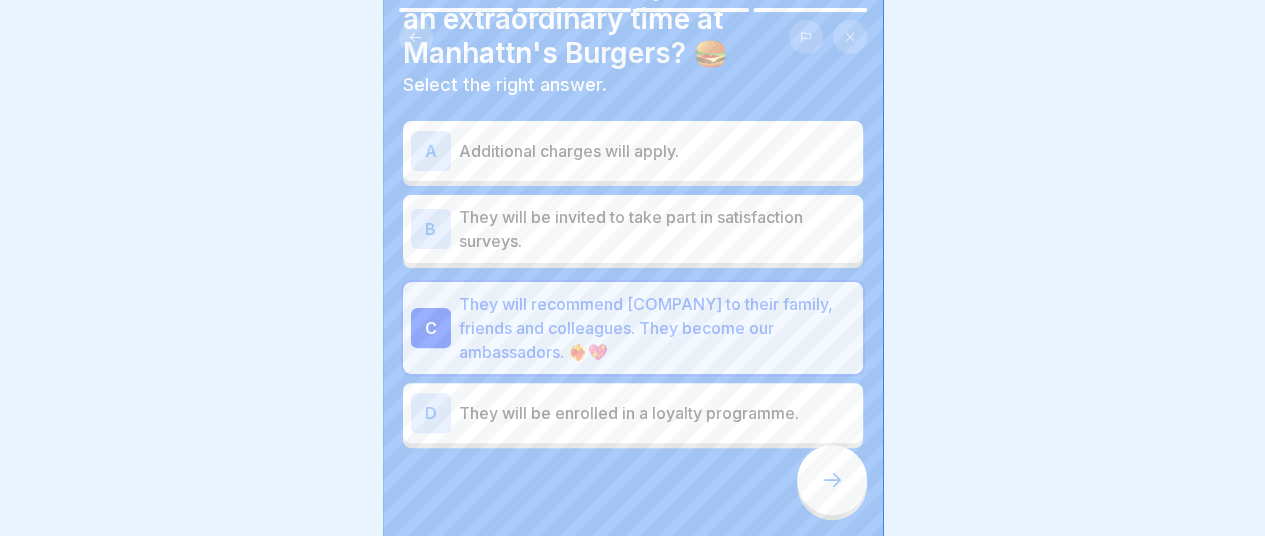 scroll, scrollTop: 175, scrollLeft: 0, axis: vertical 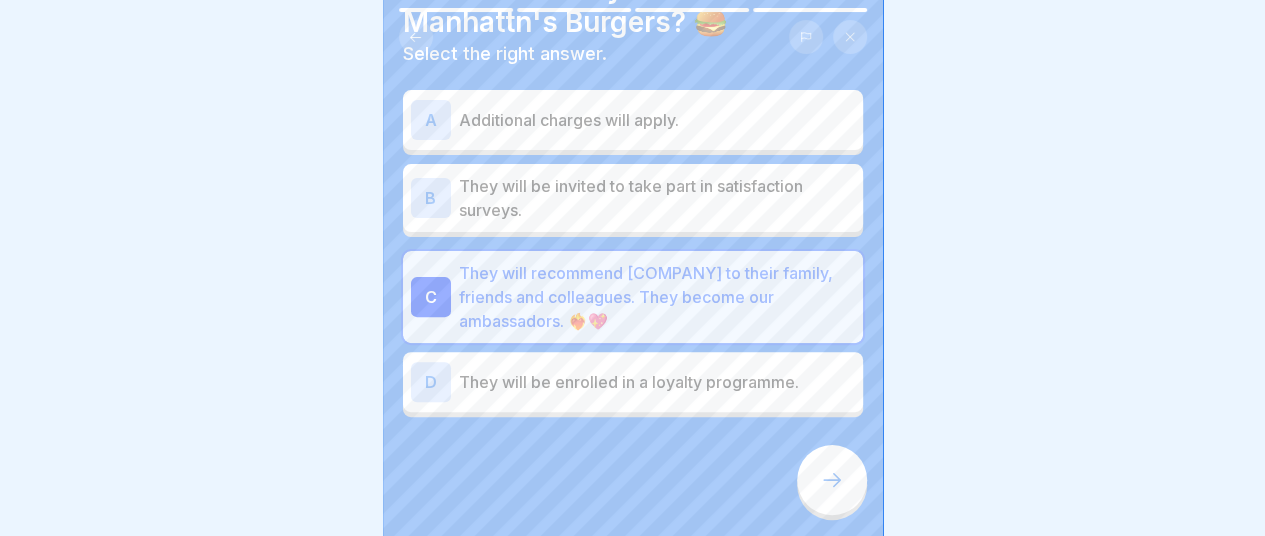 click 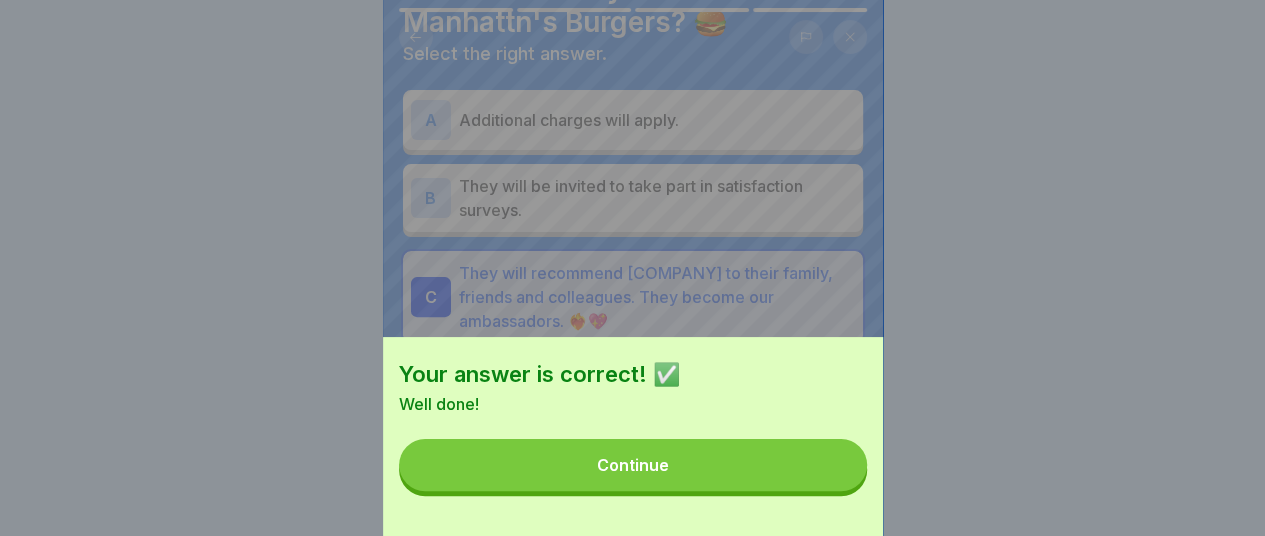 click on "Continue" at bounding box center [633, 465] 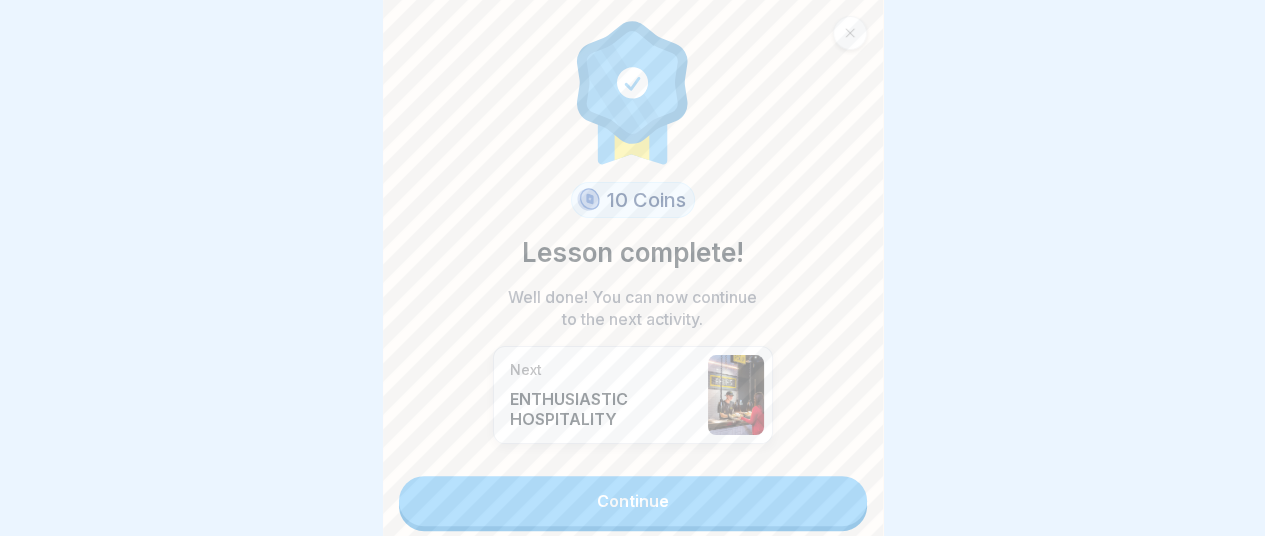 click on "Continue" at bounding box center [633, 501] 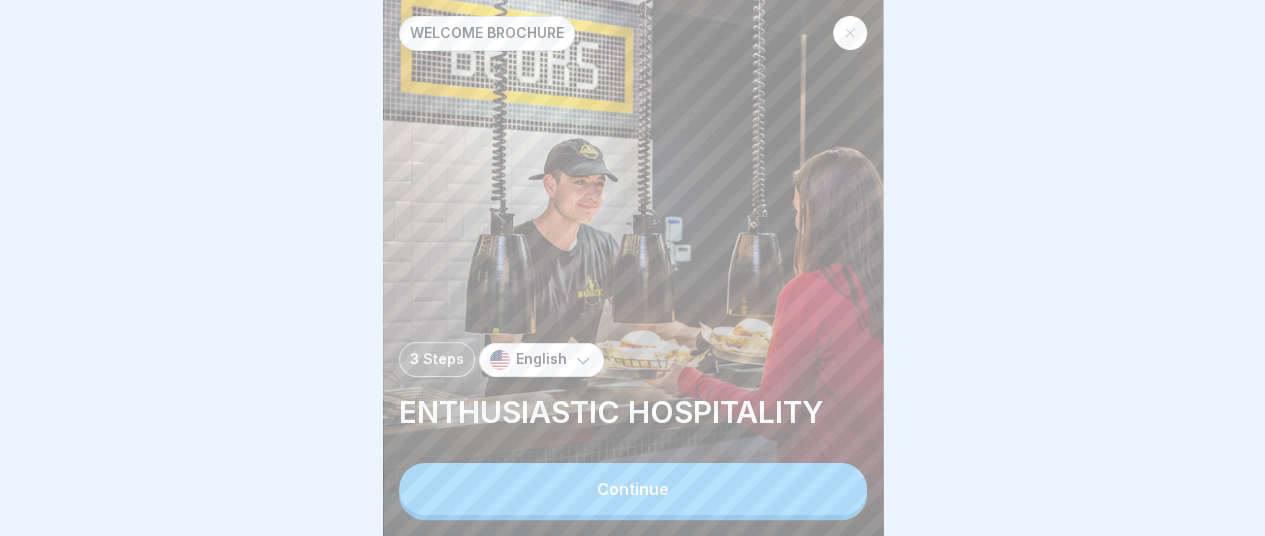 click on "Continue" at bounding box center [633, 489] 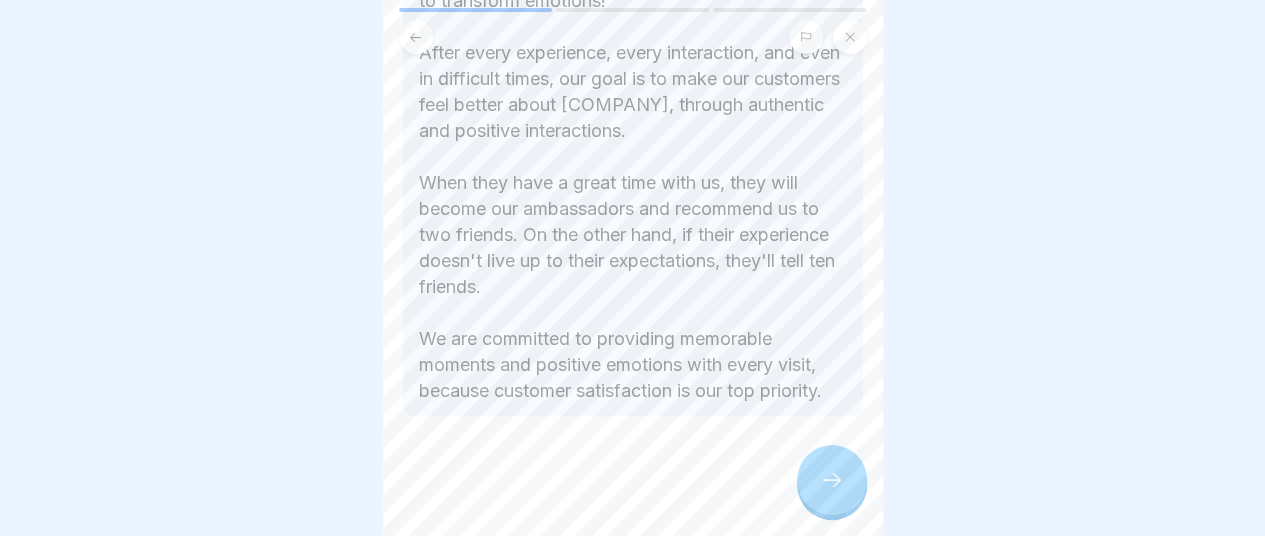 scroll, scrollTop: 449, scrollLeft: 0, axis: vertical 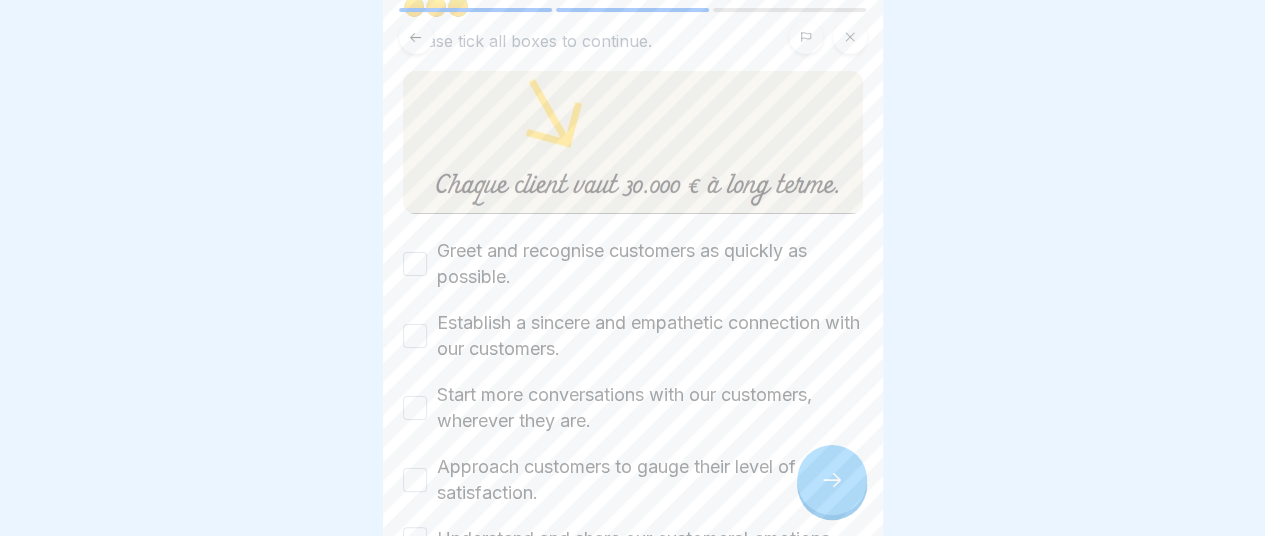 click on "Greet and recognise customers as quickly as possible." at bounding box center (415, 264) 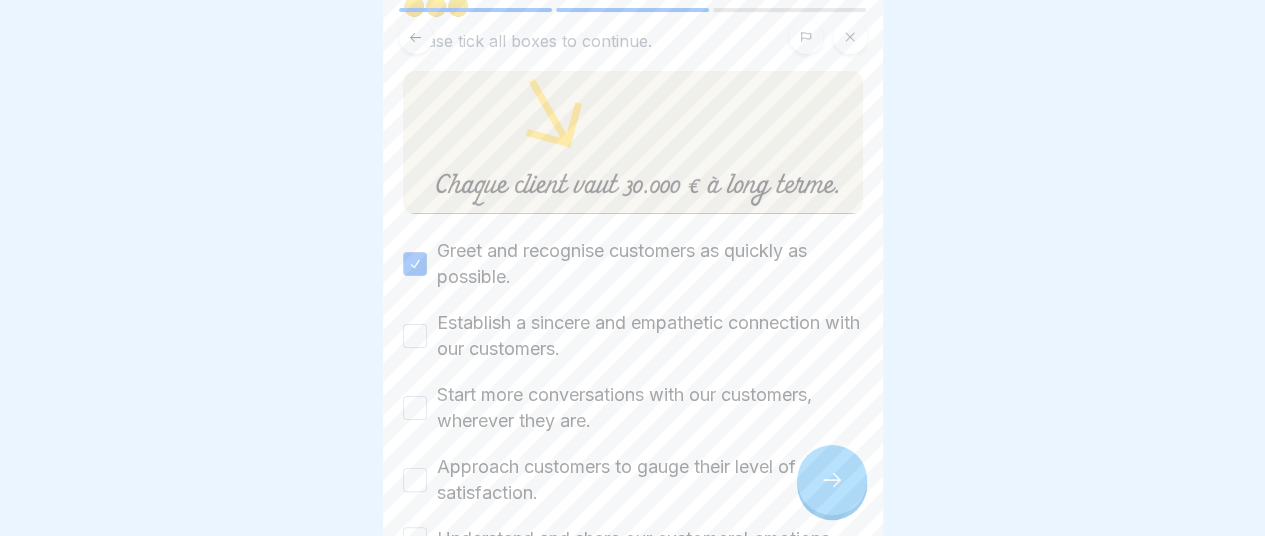 click on "Establish a sincere and empathetic connection with our customers." at bounding box center (415, 336) 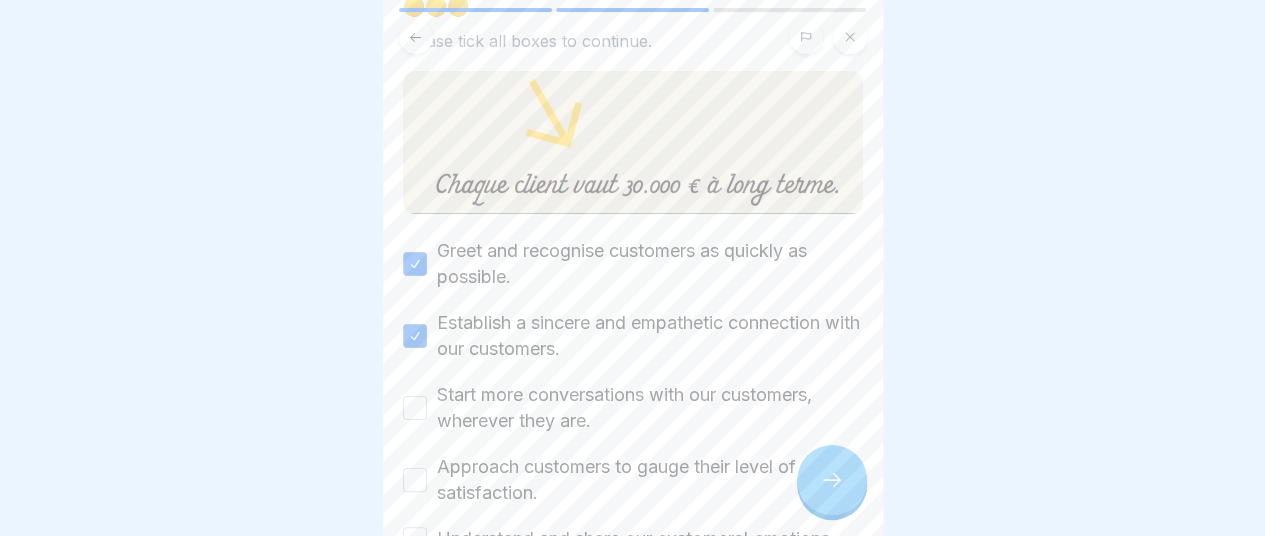 click on "Start more conversations with our customers, wherever they are." at bounding box center (415, 408) 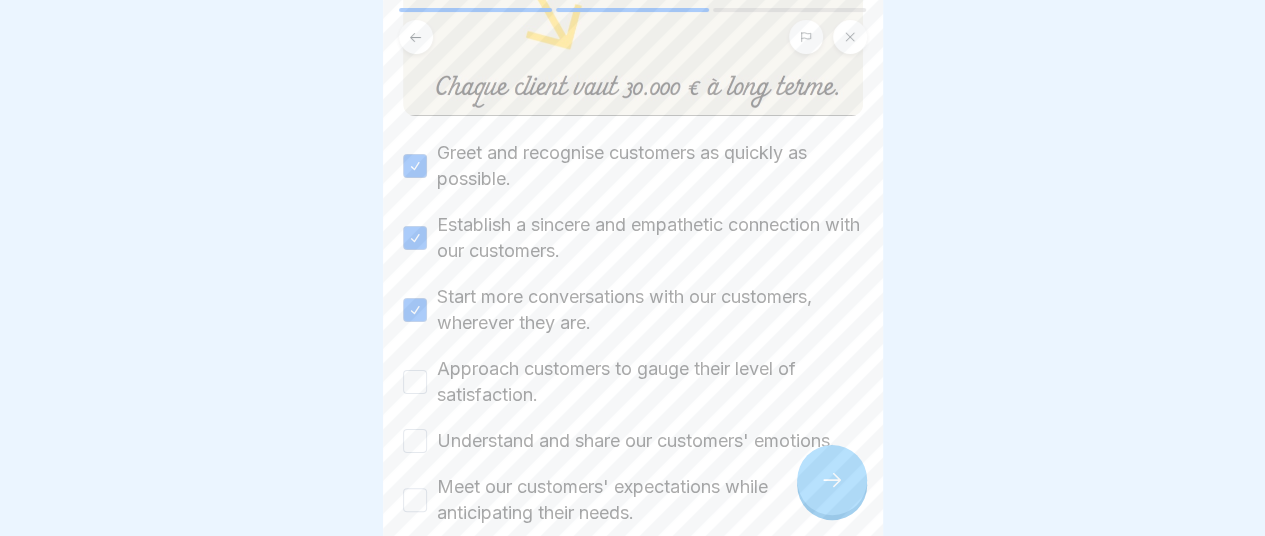 scroll, scrollTop: 366, scrollLeft: 0, axis: vertical 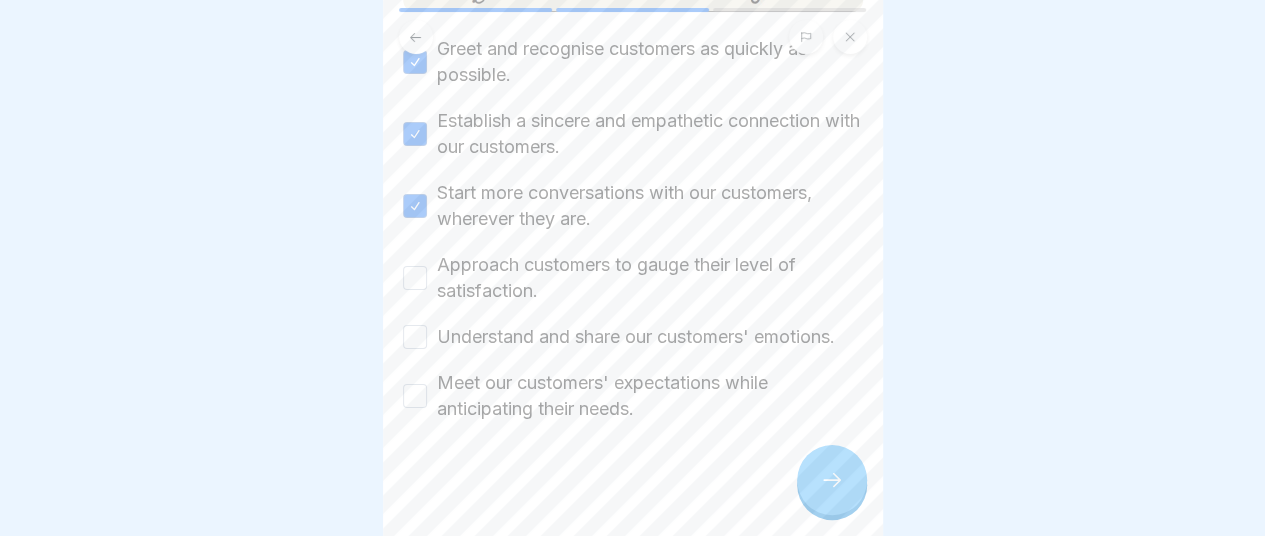 click on "Understand and share our customers' emotions." at bounding box center [415, 337] 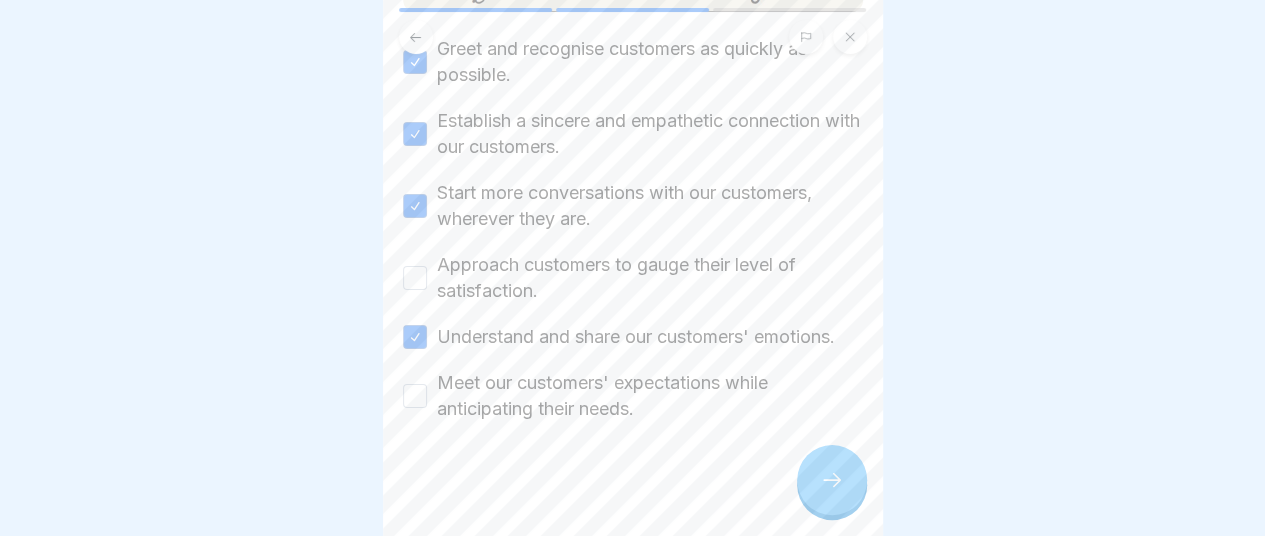 click on "Approach customers to gauge their level of satisfaction." at bounding box center [633, 278] 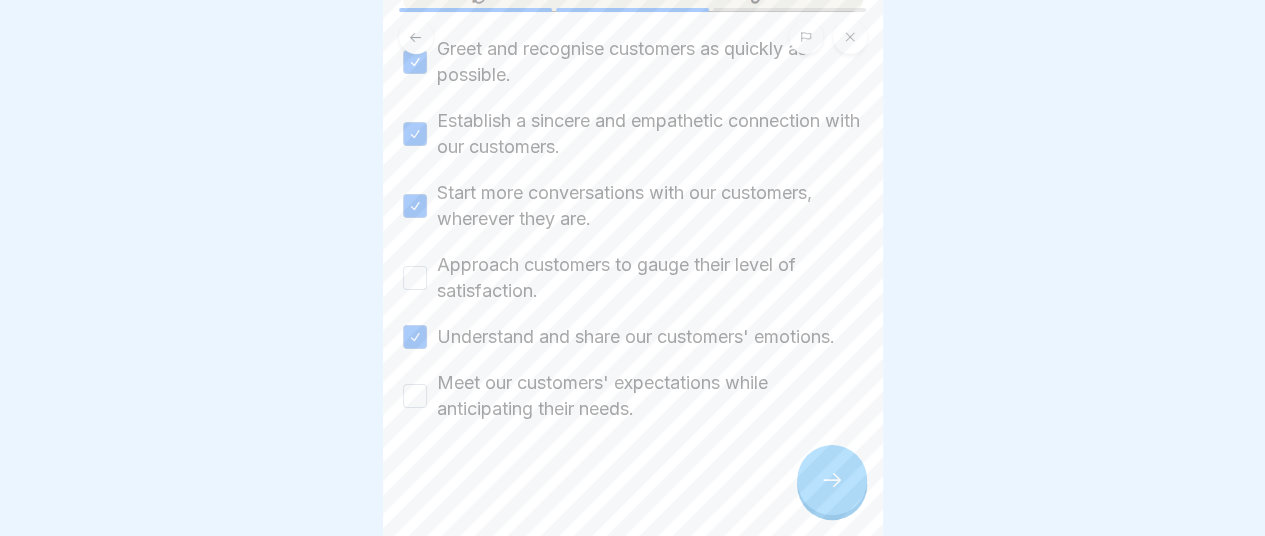 click on "Meet our customers' expectations while anticipating their needs." at bounding box center [415, 396] 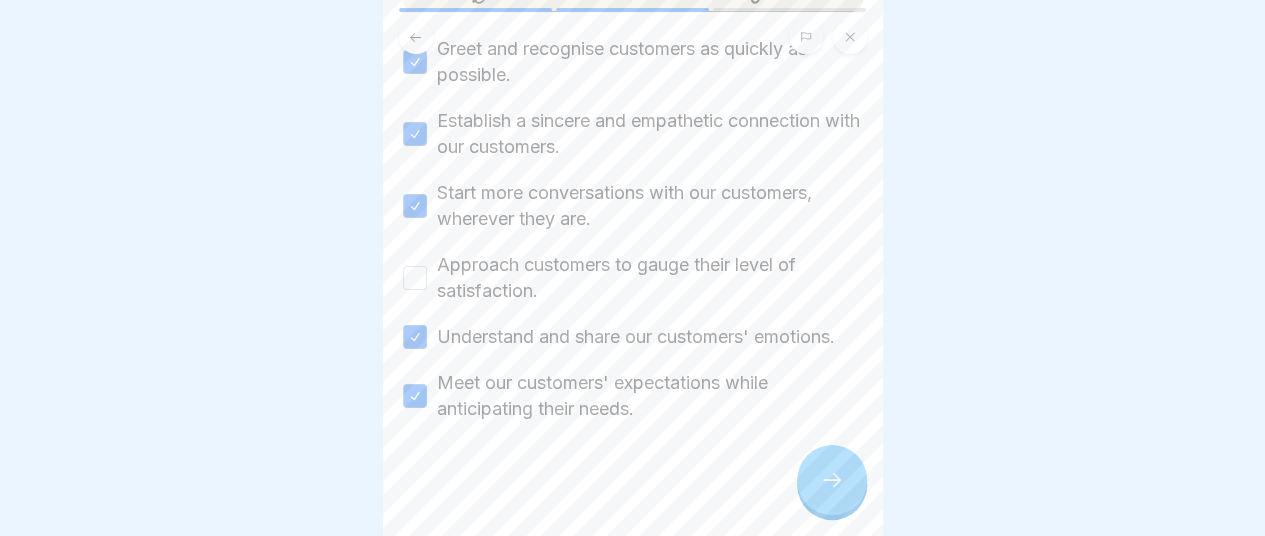 click on "Approach customers to gauge their level of satisfaction." at bounding box center (415, 278) 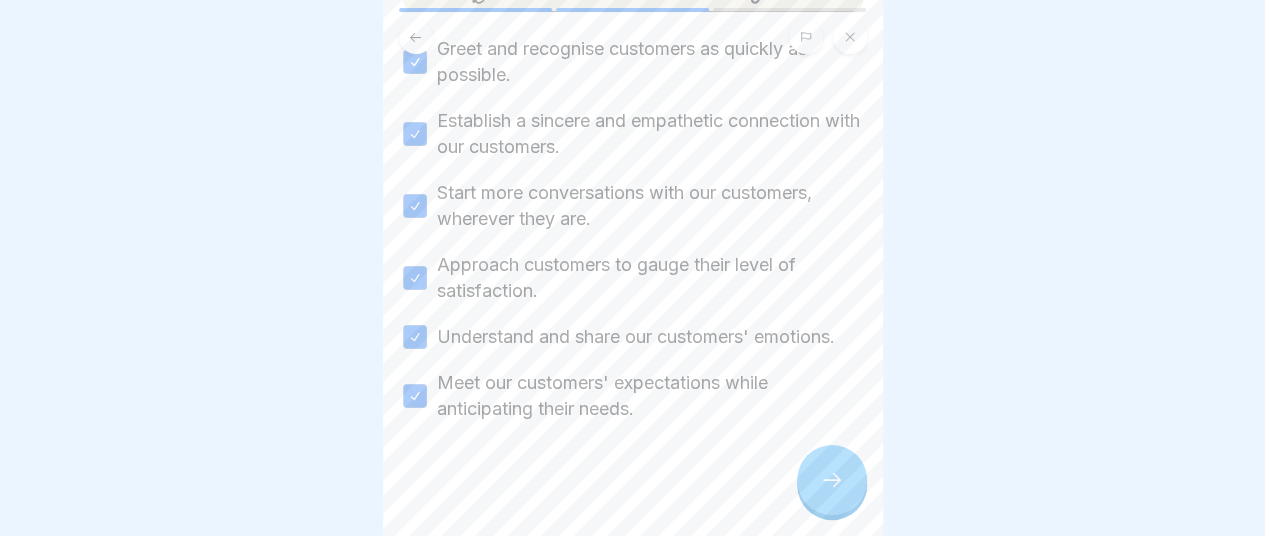 click at bounding box center (832, 480) 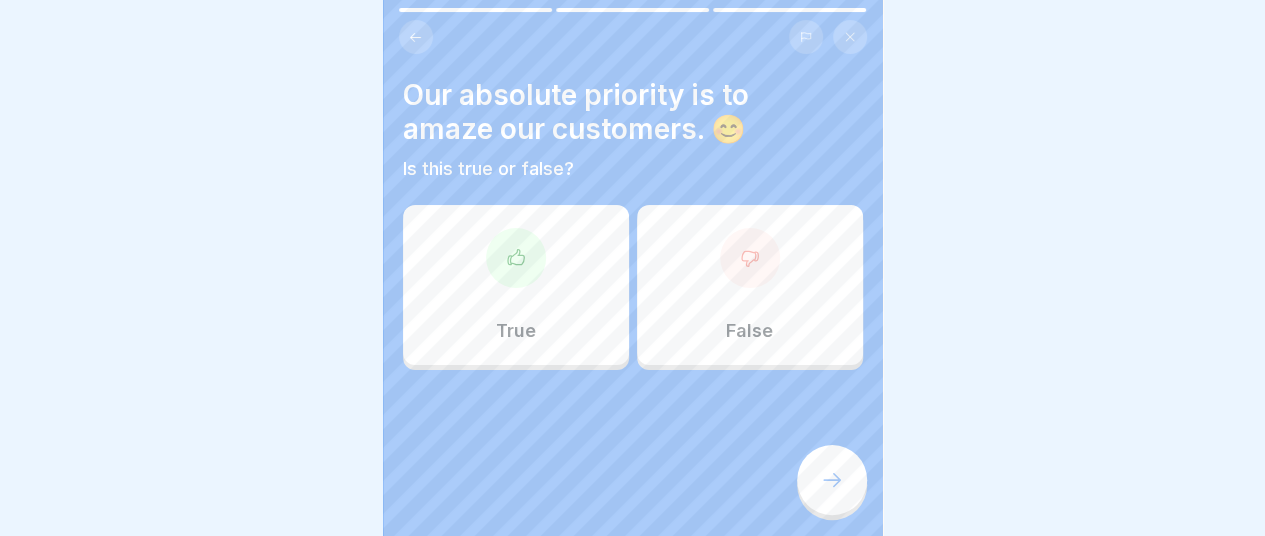 click 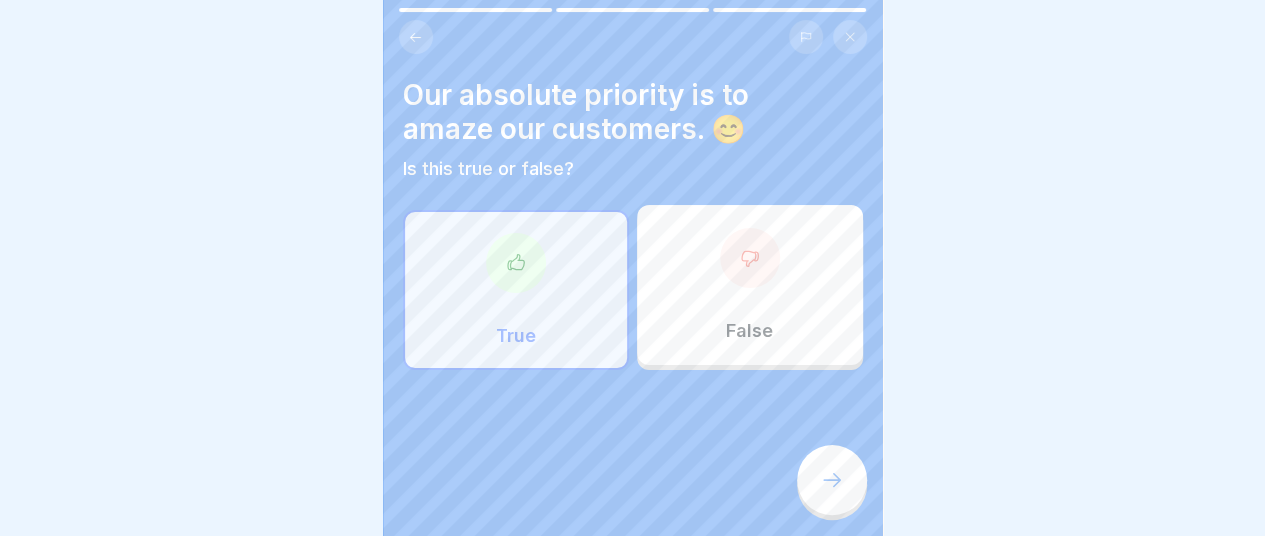 click at bounding box center (832, 480) 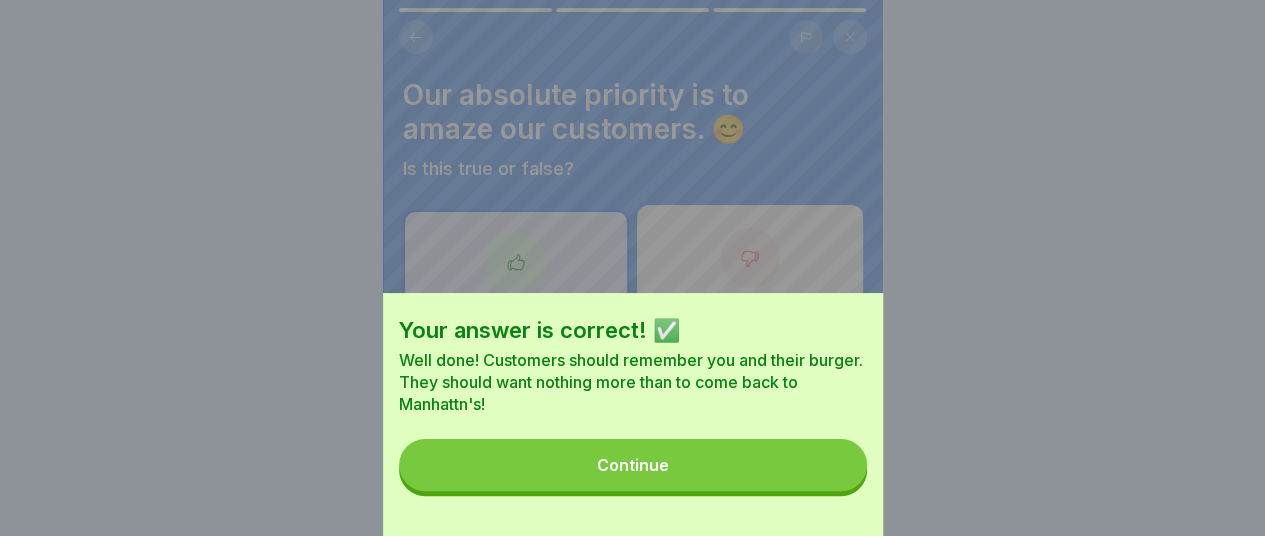 click on "Continue" at bounding box center [633, 465] 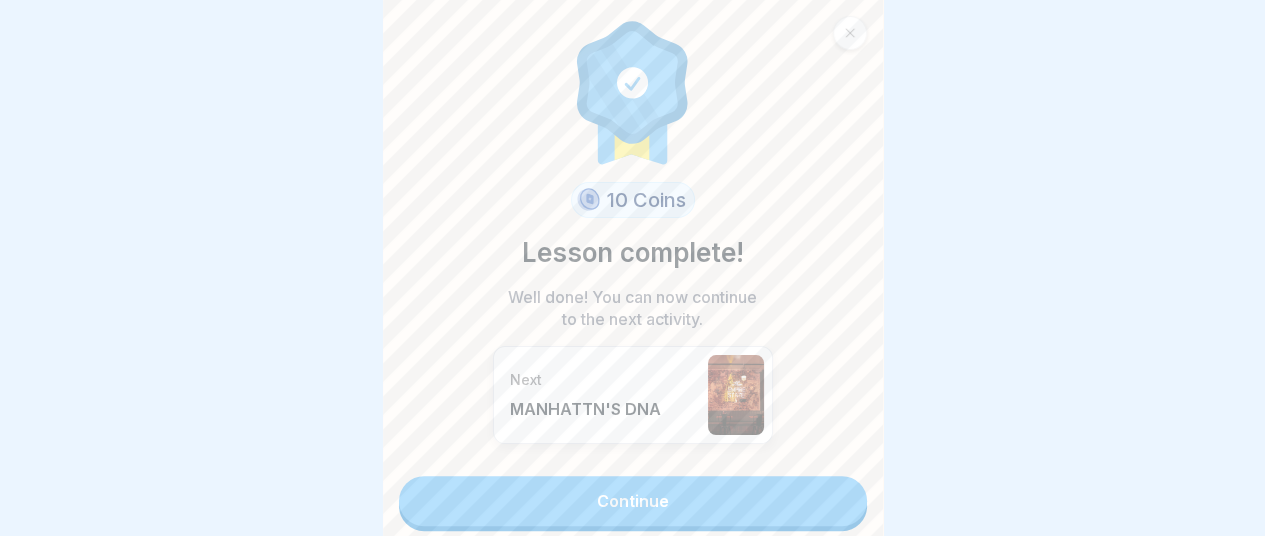 click on "Continue" at bounding box center [633, 501] 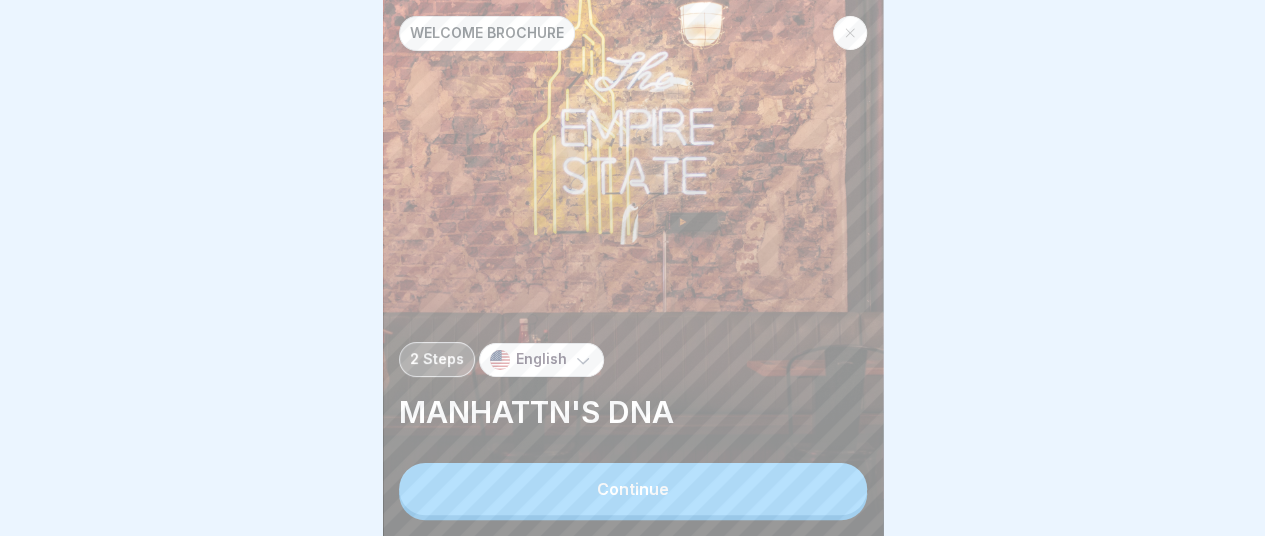 click on "Continue" at bounding box center (633, 489) 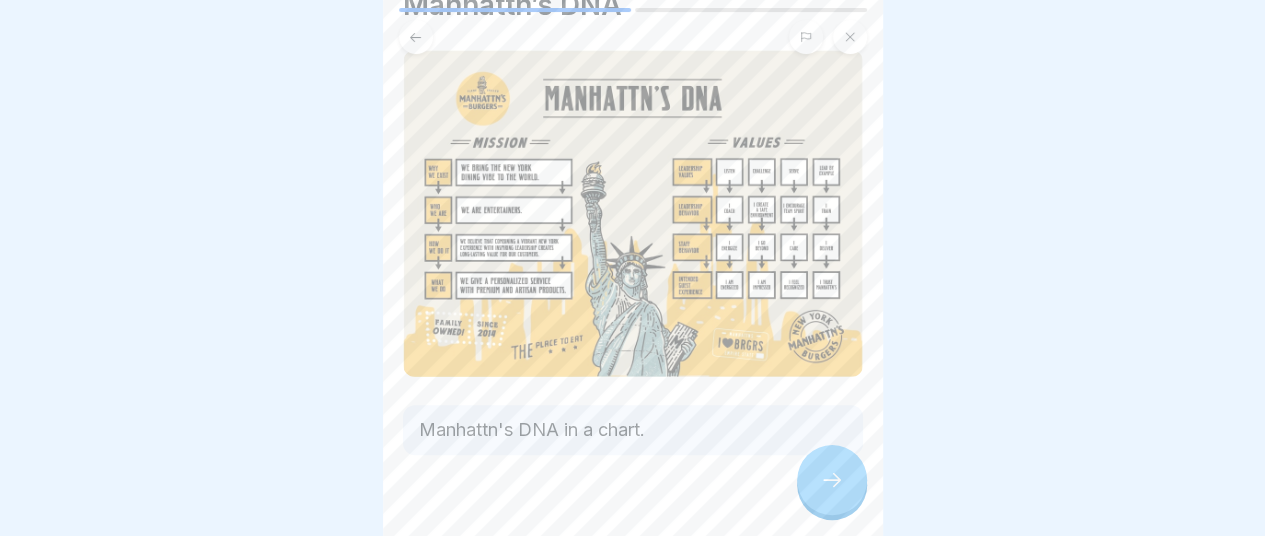 scroll, scrollTop: 118, scrollLeft: 0, axis: vertical 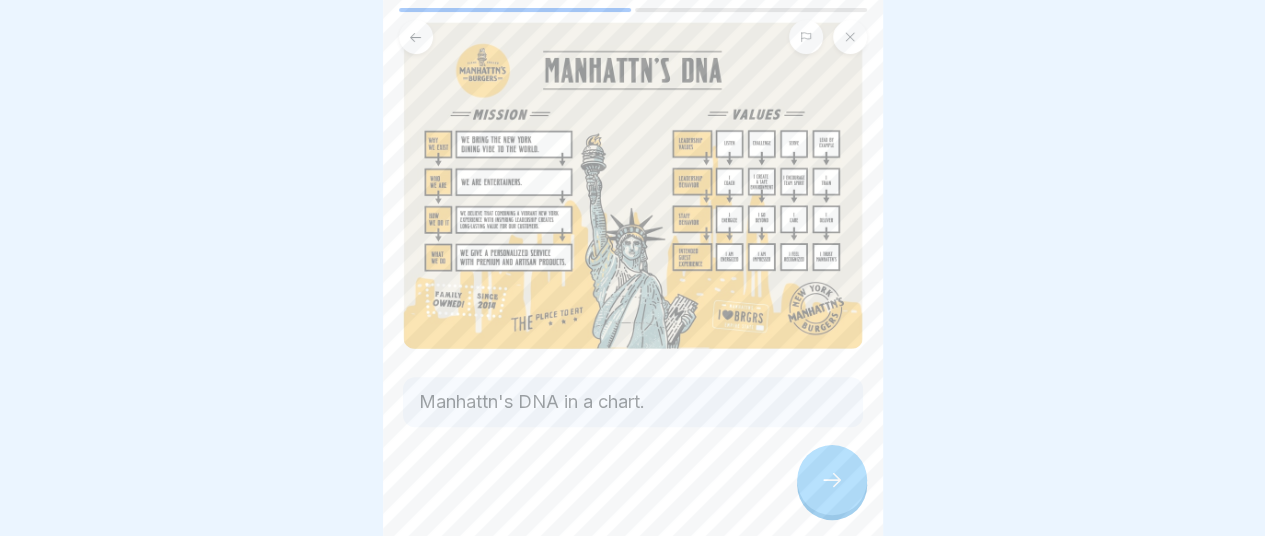 click at bounding box center [832, 480] 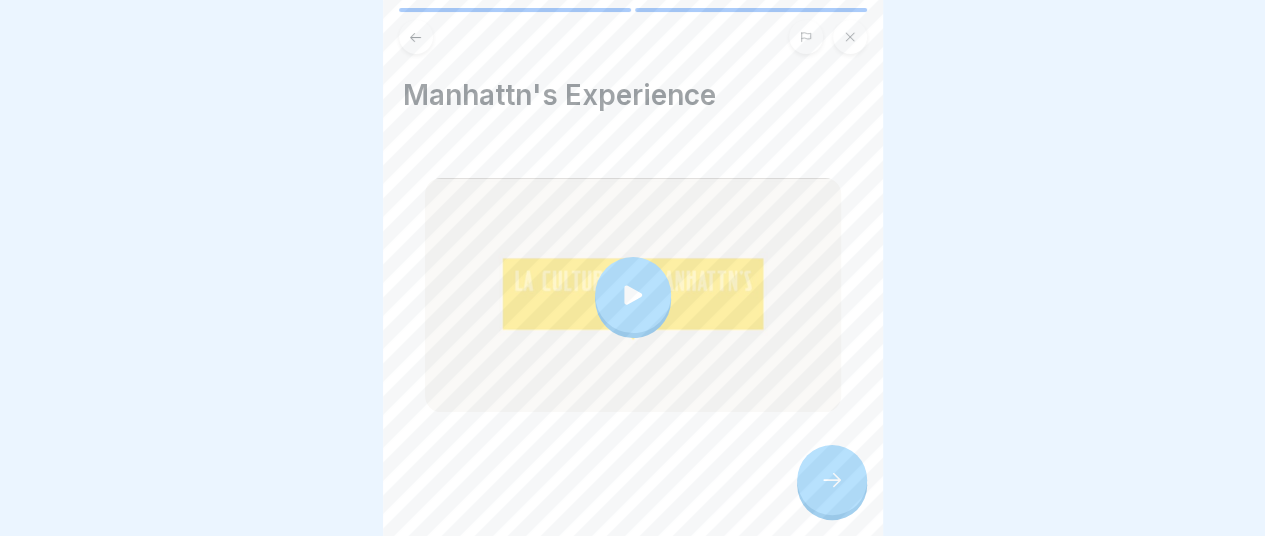 click 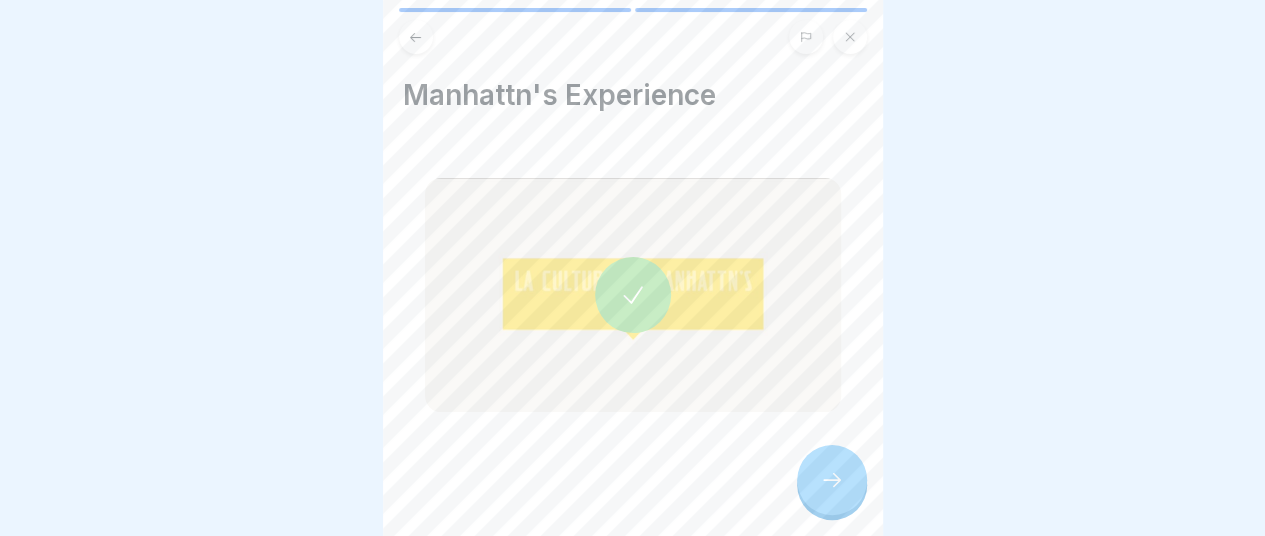 click on "Manhattn's Experience" at bounding box center [633, 268] 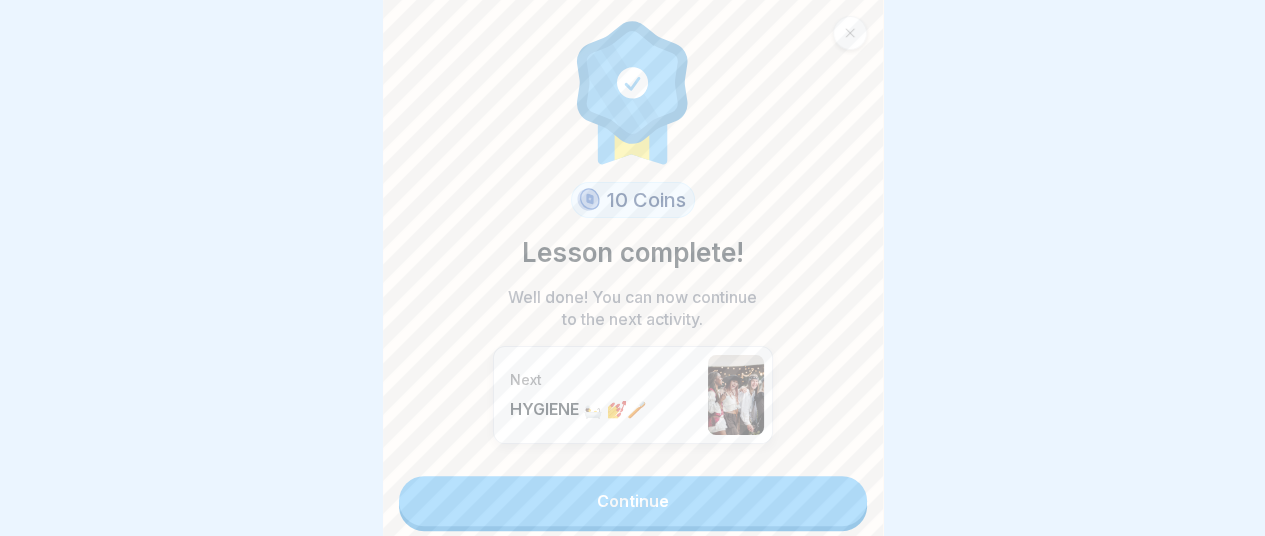 click on "Continue" at bounding box center (633, 501) 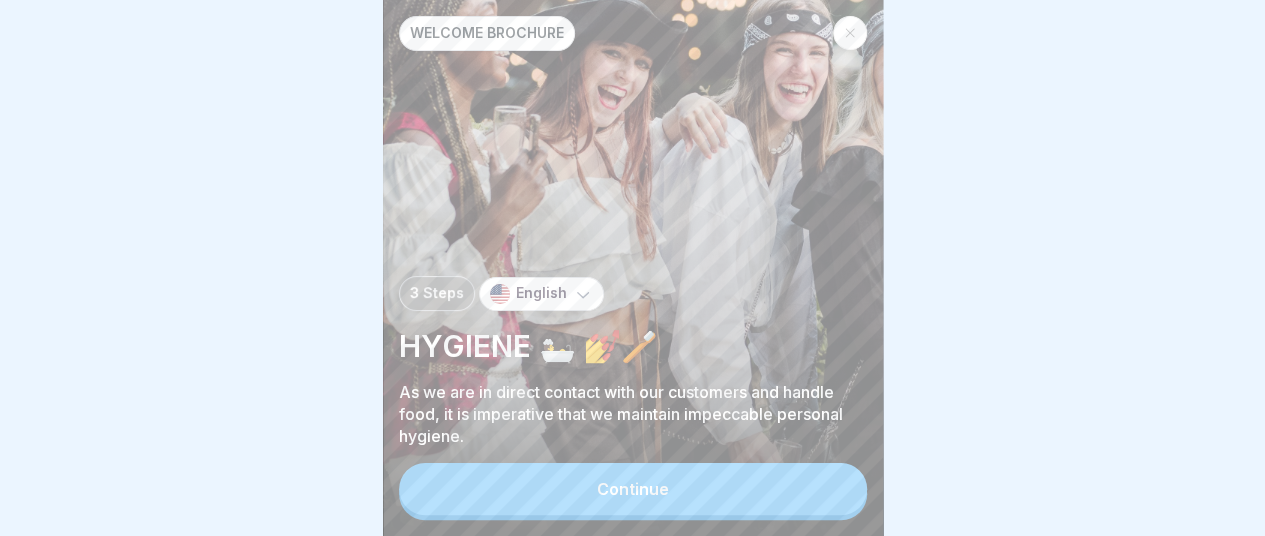 click 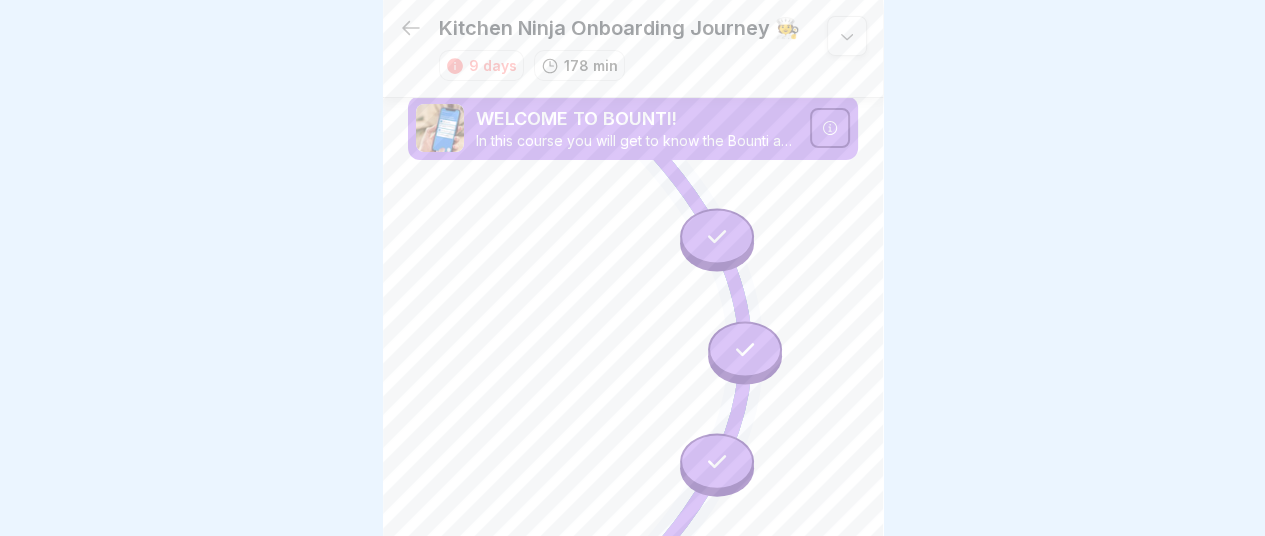 scroll, scrollTop: 8, scrollLeft: 0, axis: vertical 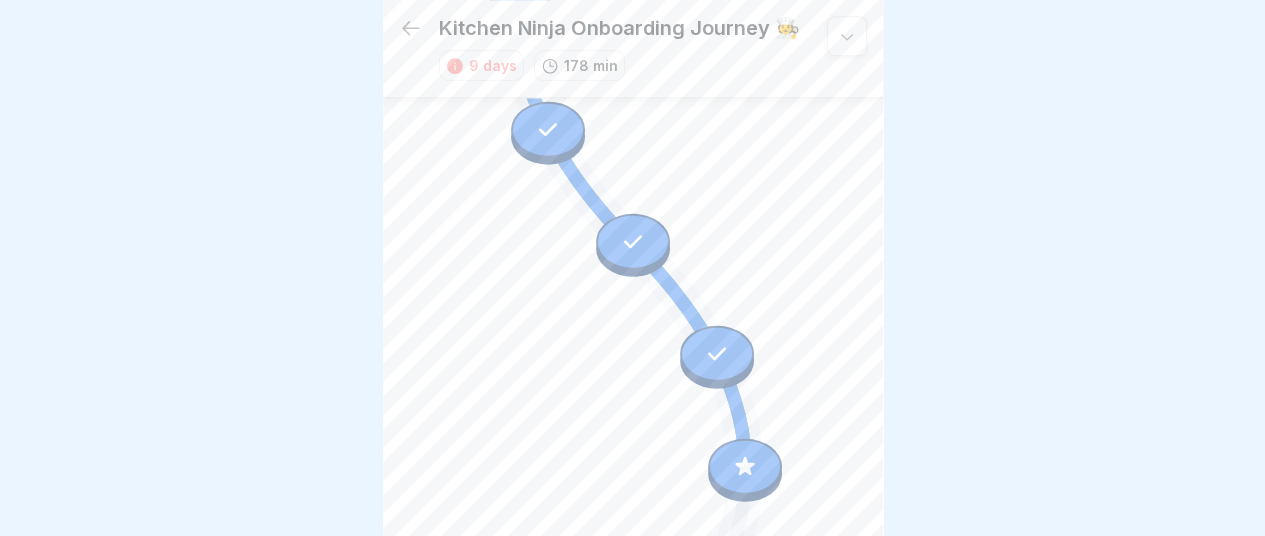 click at bounding box center [847, 36] 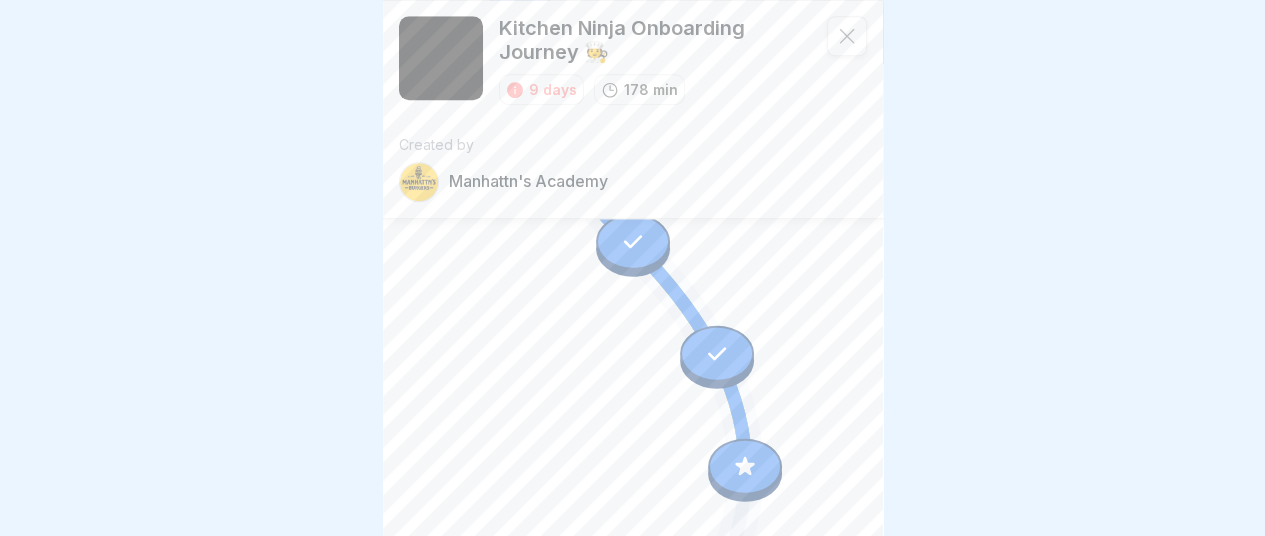 click 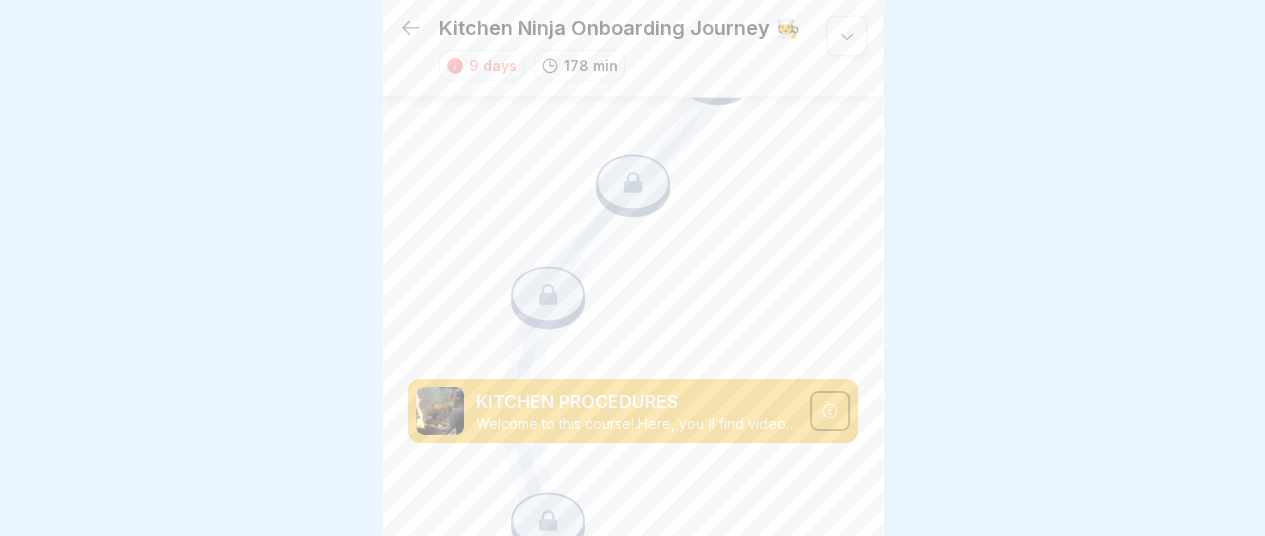 scroll, scrollTop: 3026, scrollLeft: 0, axis: vertical 